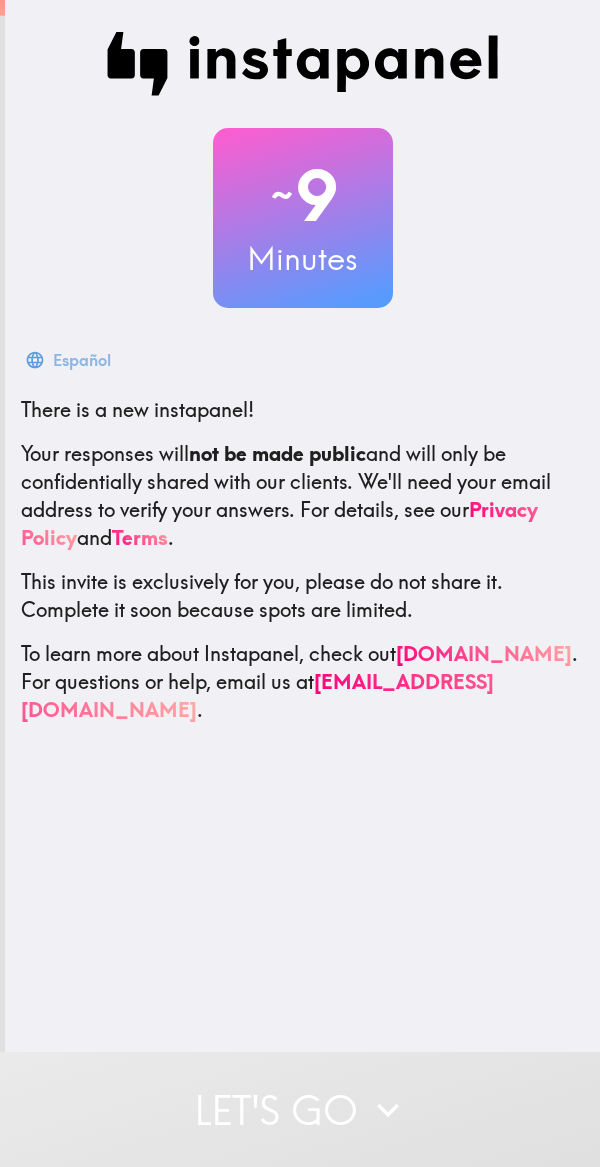 scroll, scrollTop: 0, scrollLeft: 0, axis: both 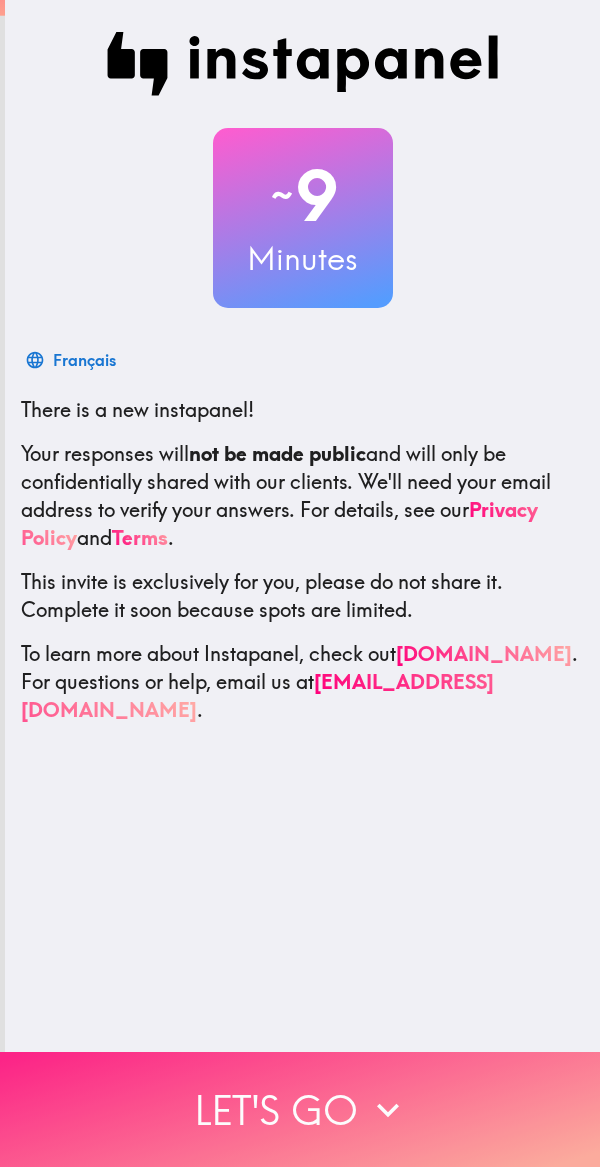 click on "Let's go" at bounding box center [300, 1109] 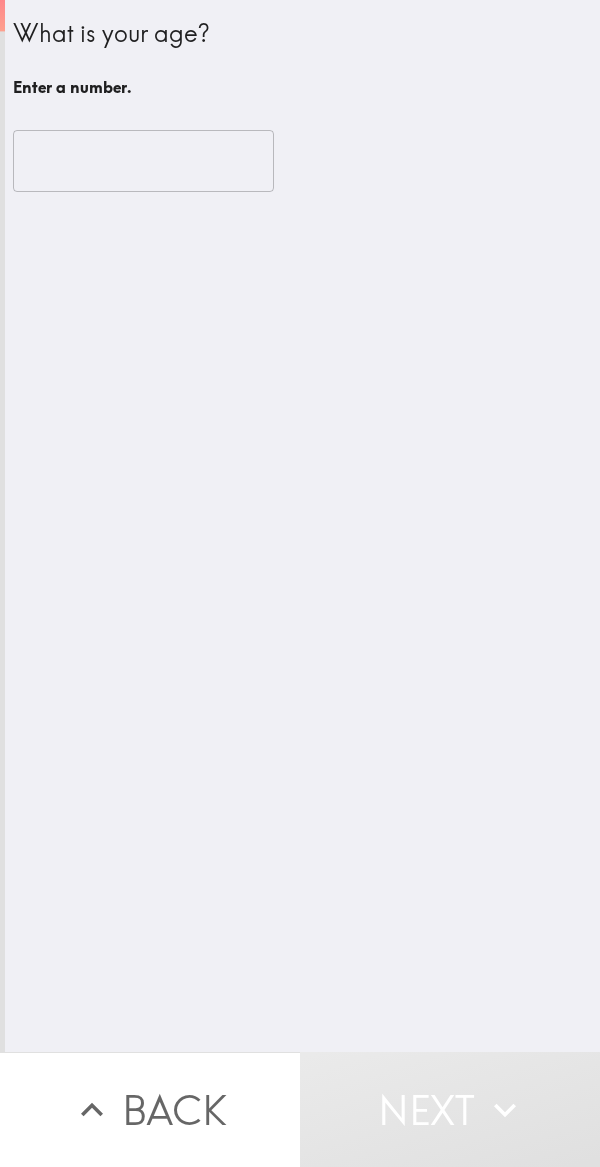 click at bounding box center (143, 161) 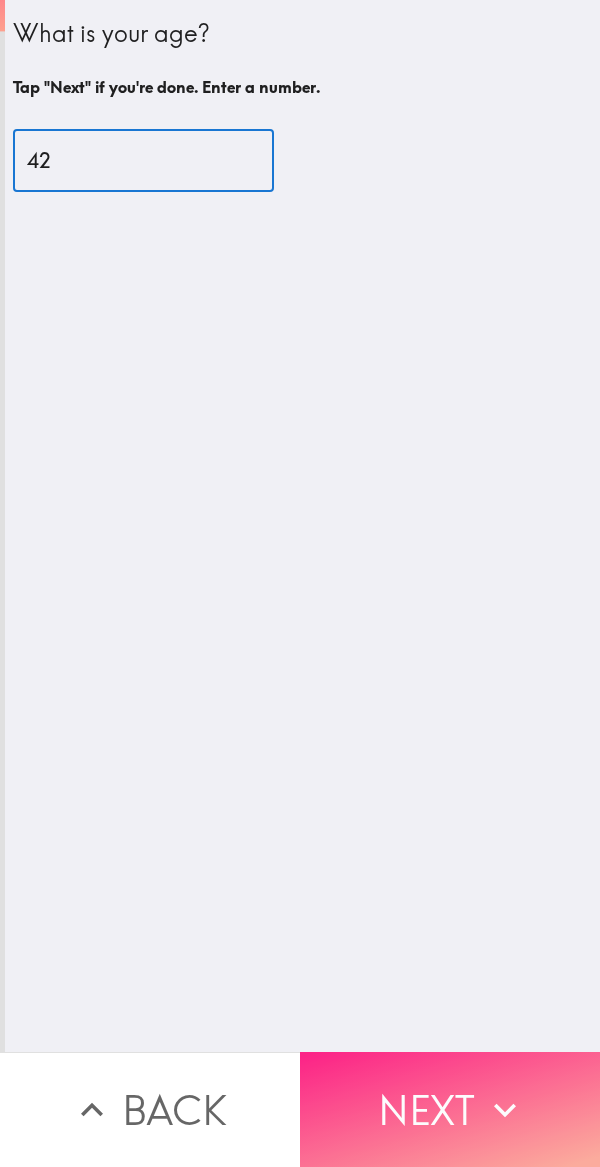type on "42" 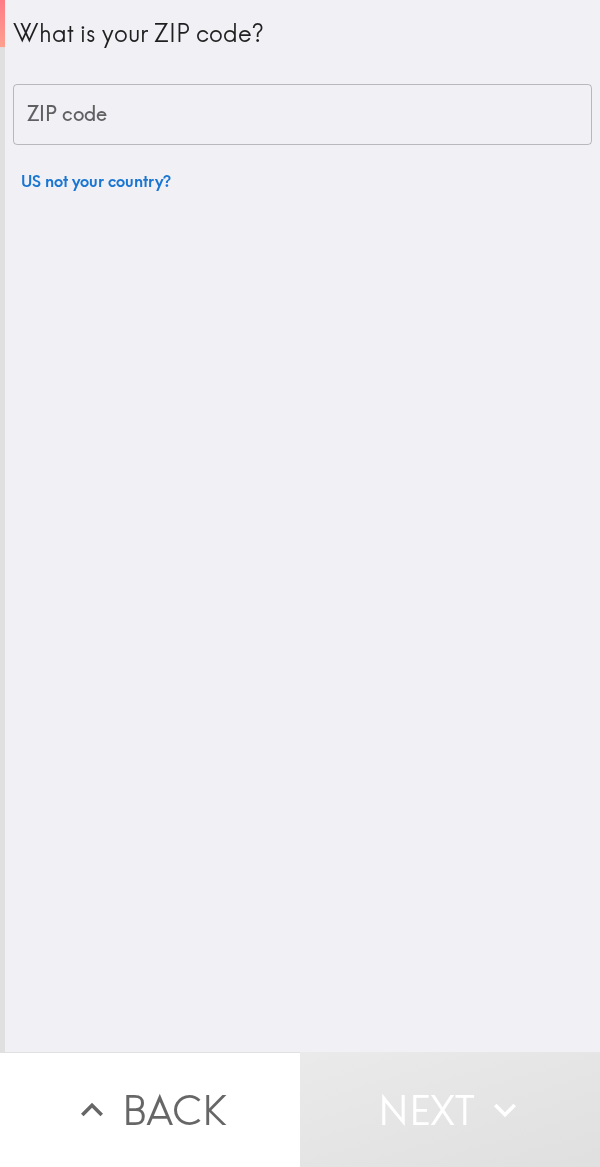 click on "ZIP code" at bounding box center [302, 115] 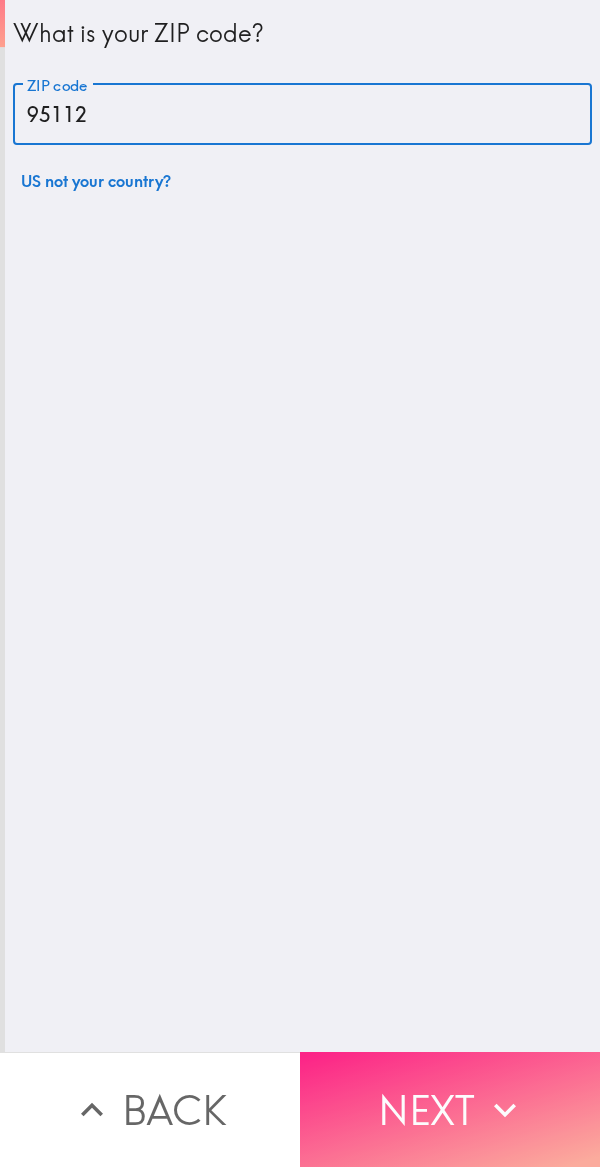 type on "95112" 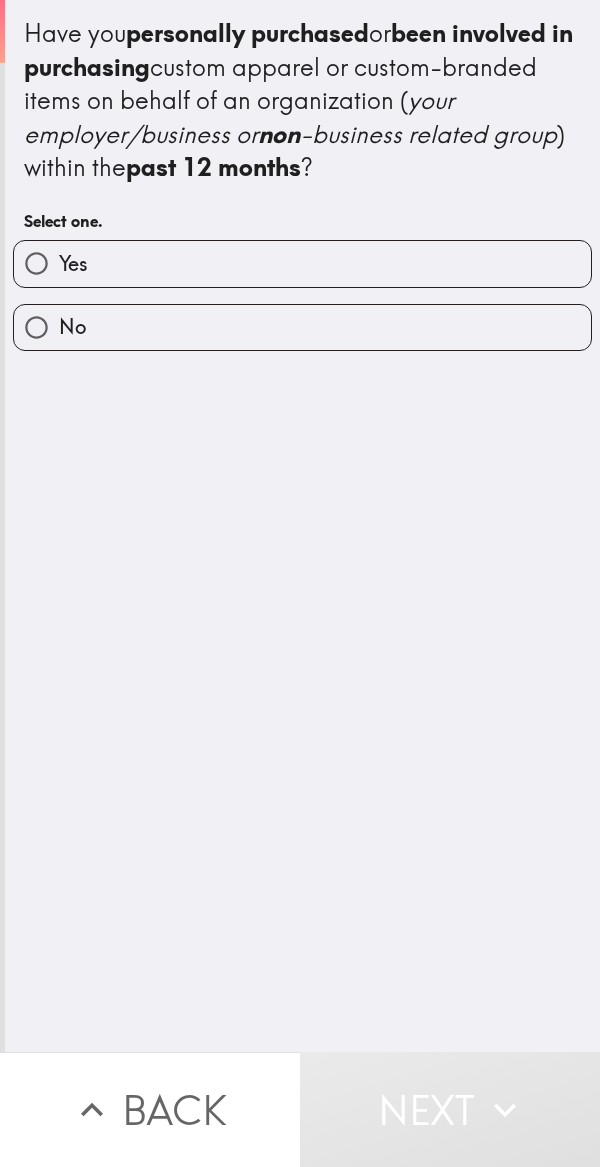 click on "Yes" at bounding box center (302, 263) 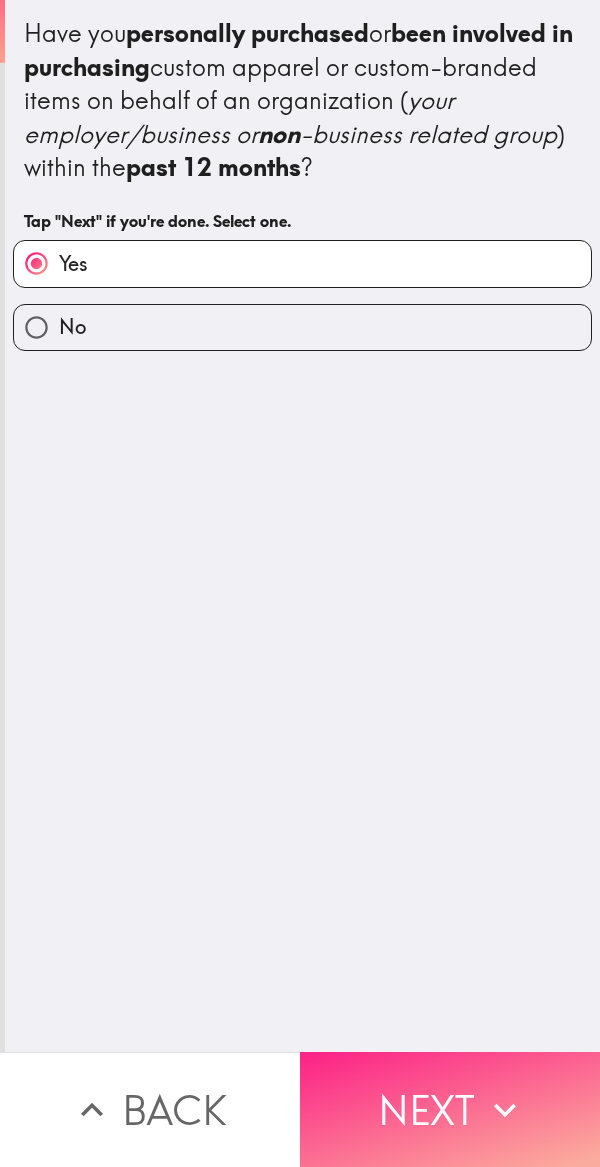 click on "Next" at bounding box center [450, 1109] 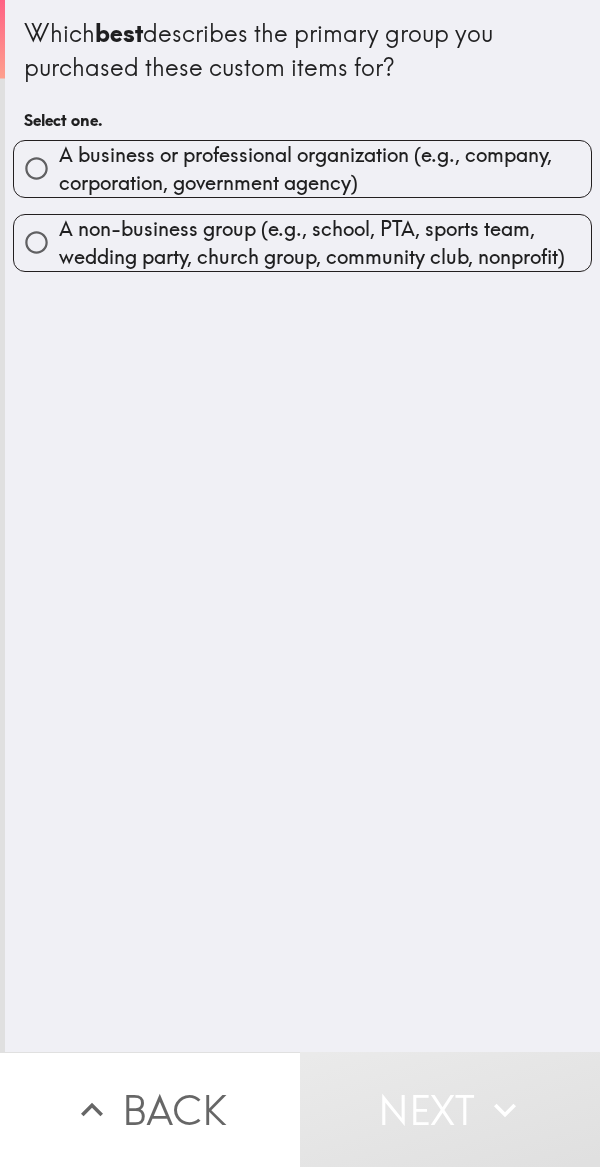 click on "A business or professional organization (e.g., company, corporation, government agency)" at bounding box center (325, 169) 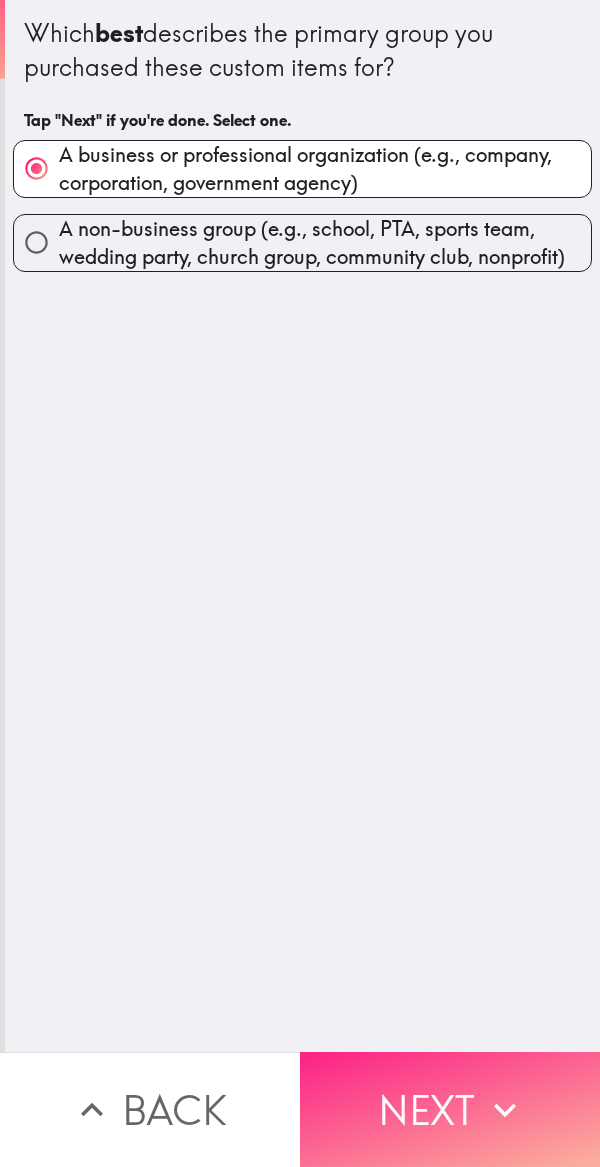 click on "Next" at bounding box center [450, 1109] 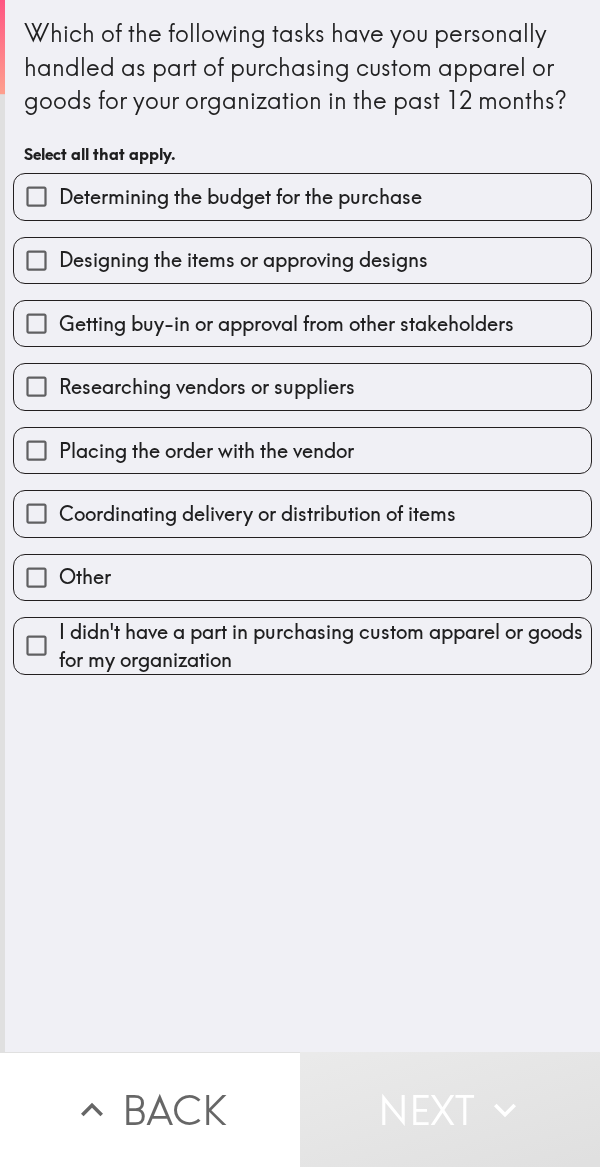click on "Determining the budget for the purchase" at bounding box center [302, 196] 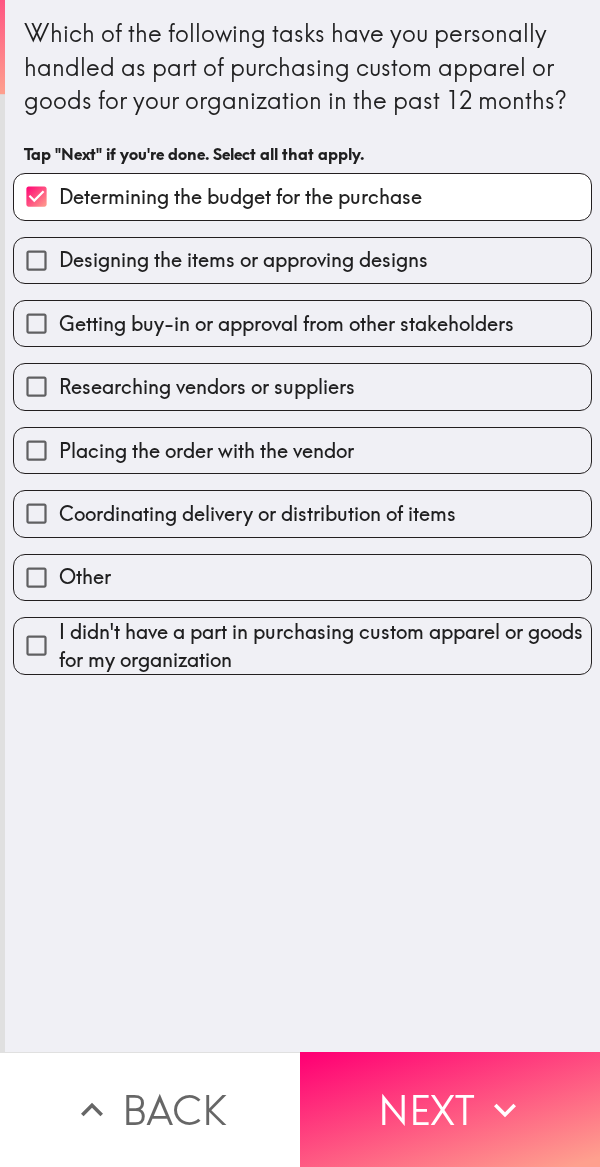 click on "Getting buy-in or approval from other stakeholders" at bounding box center [286, 324] 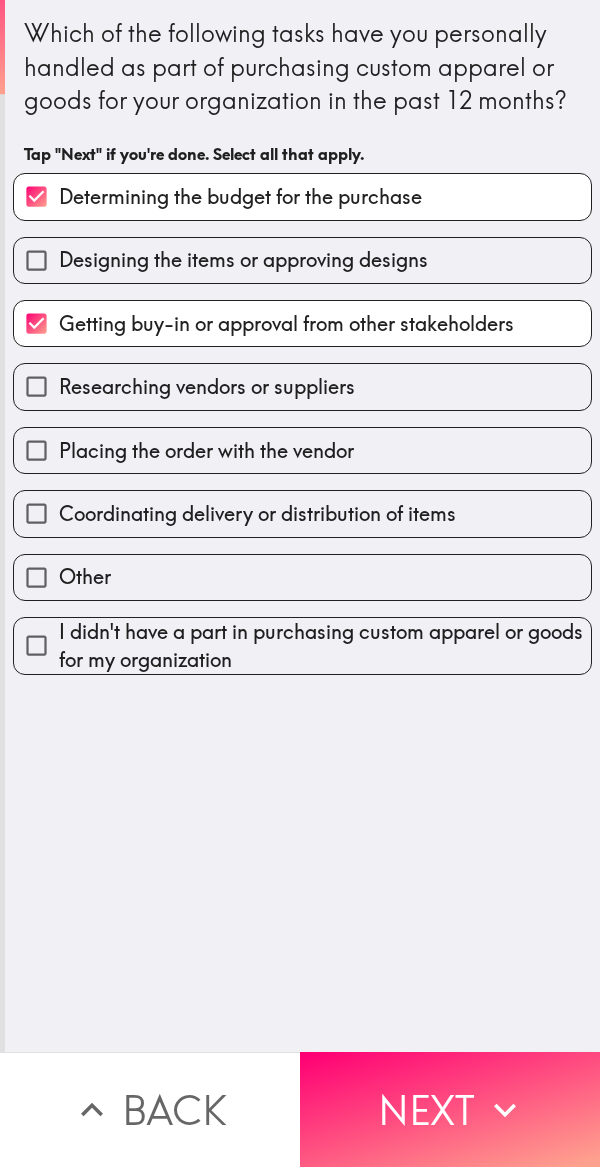 click on "Researching vendors or suppliers" at bounding box center (302, 386) 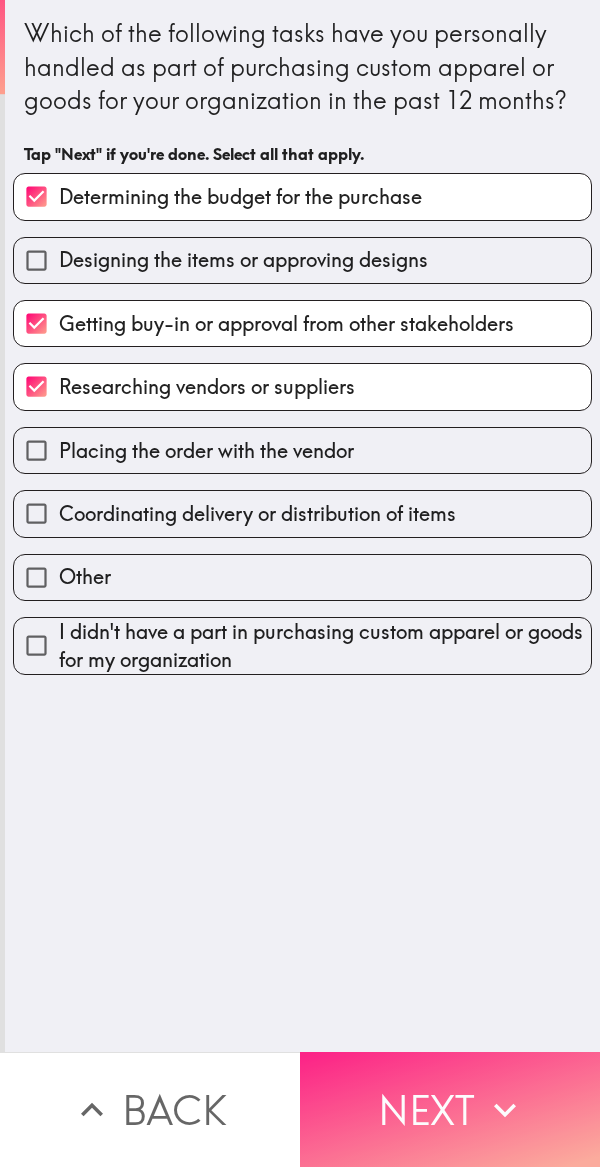 click on "Next" at bounding box center (450, 1109) 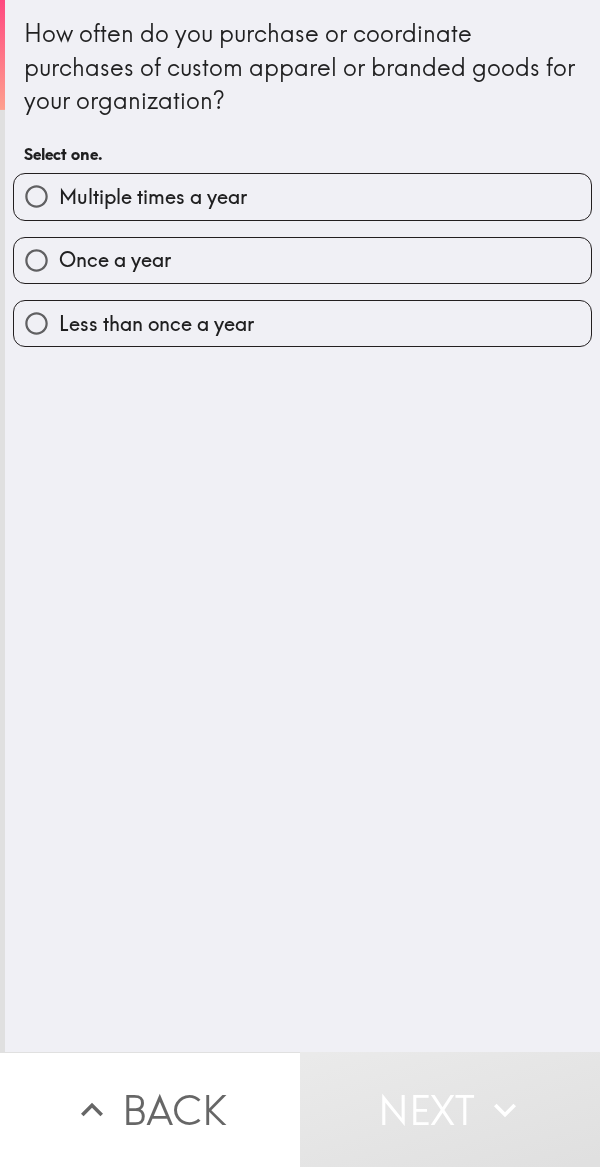 click on "Multiple times a year" at bounding box center (302, 196) 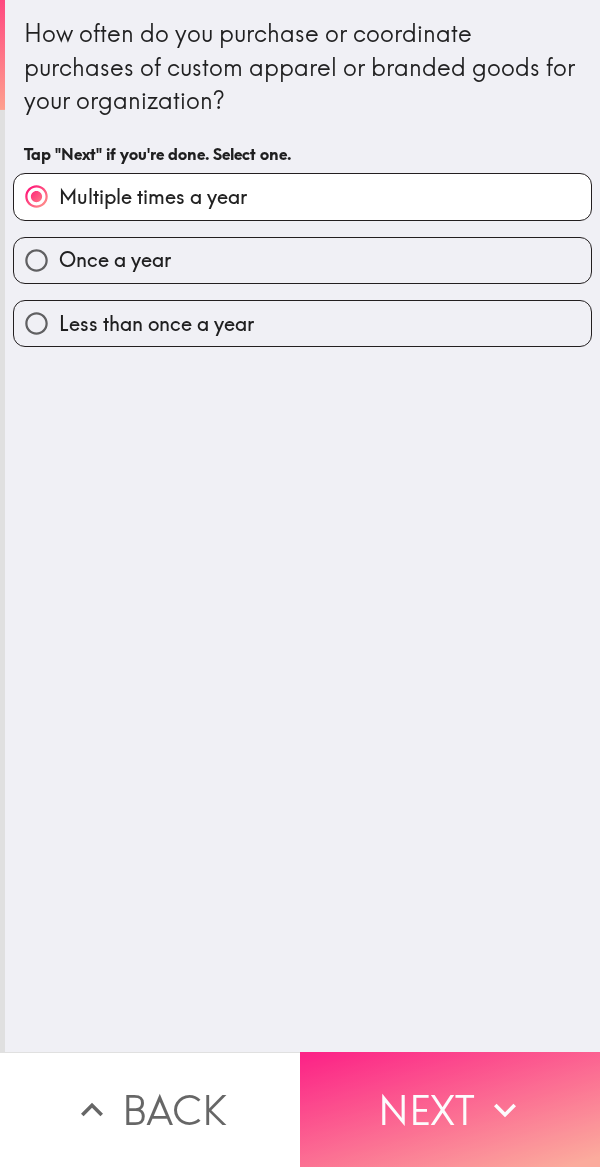 click on "Next" at bounding box center (450, 1109) 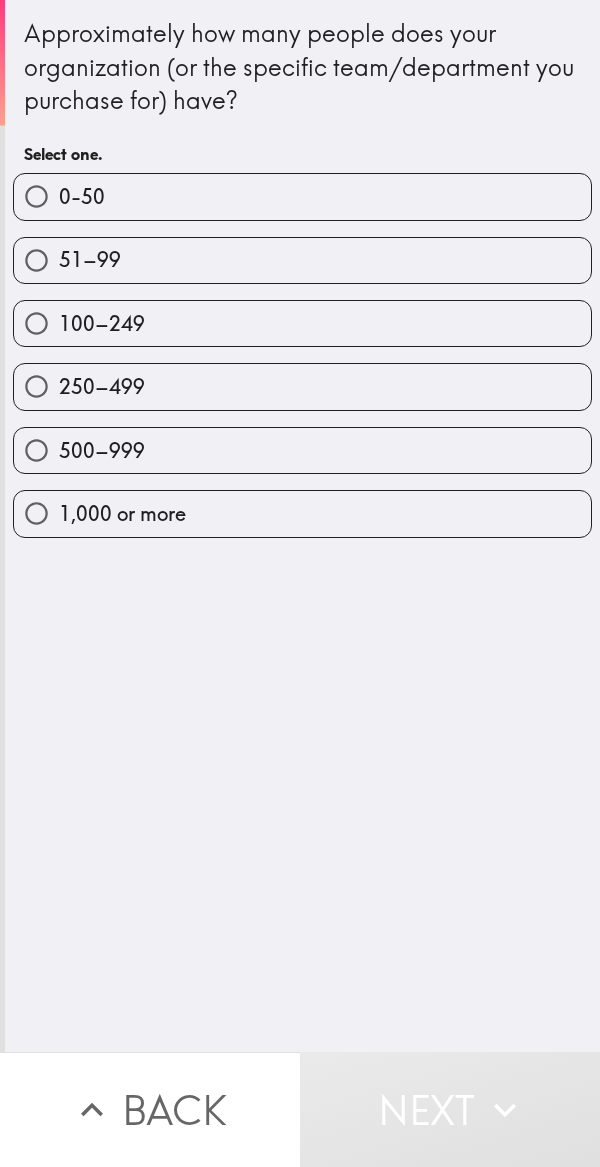 click on "500–999" at bounding box center (302, 450) 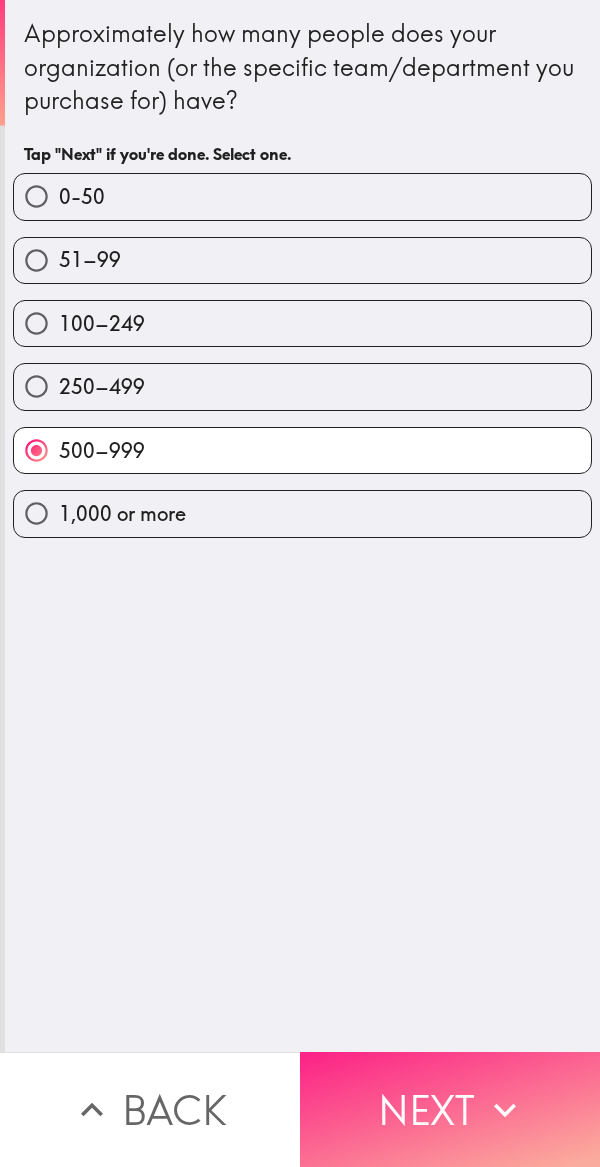click on "Next" at bounding box center [450, 1109] 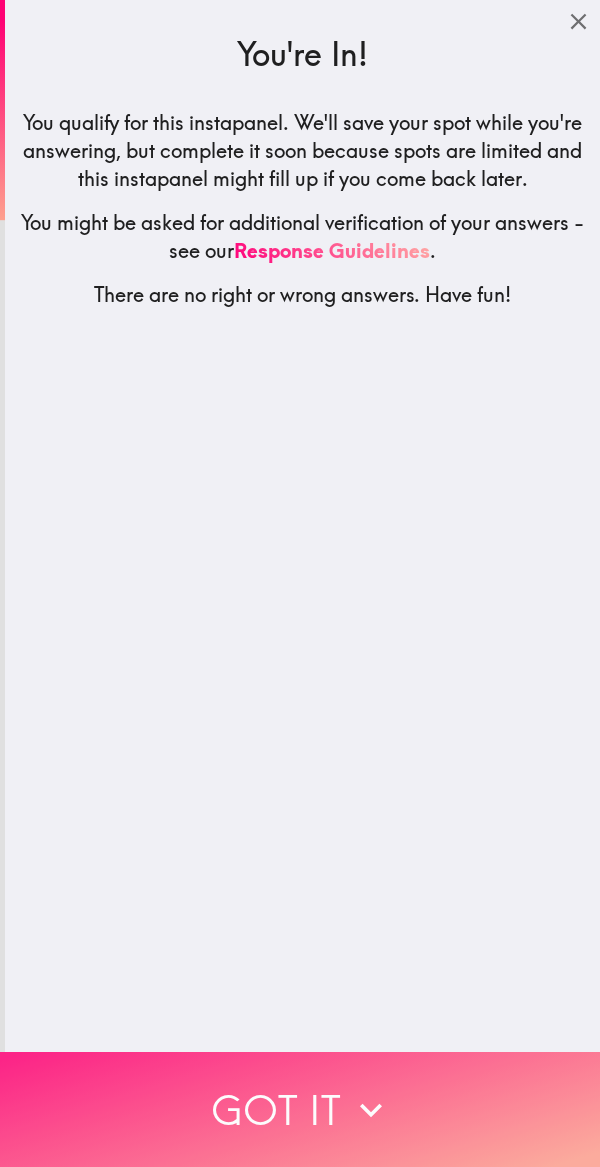 click on "Got it" at bounding box center [300, 1109] 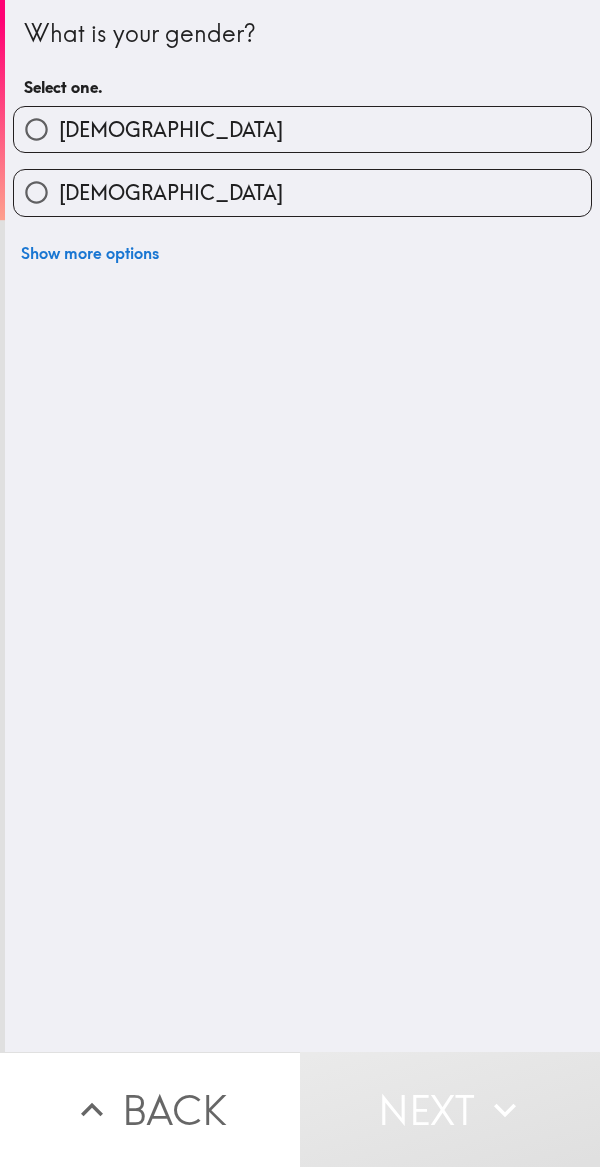 click on "[DEMOGRAPHIC_DATA]" at bounding box center [302, 129] 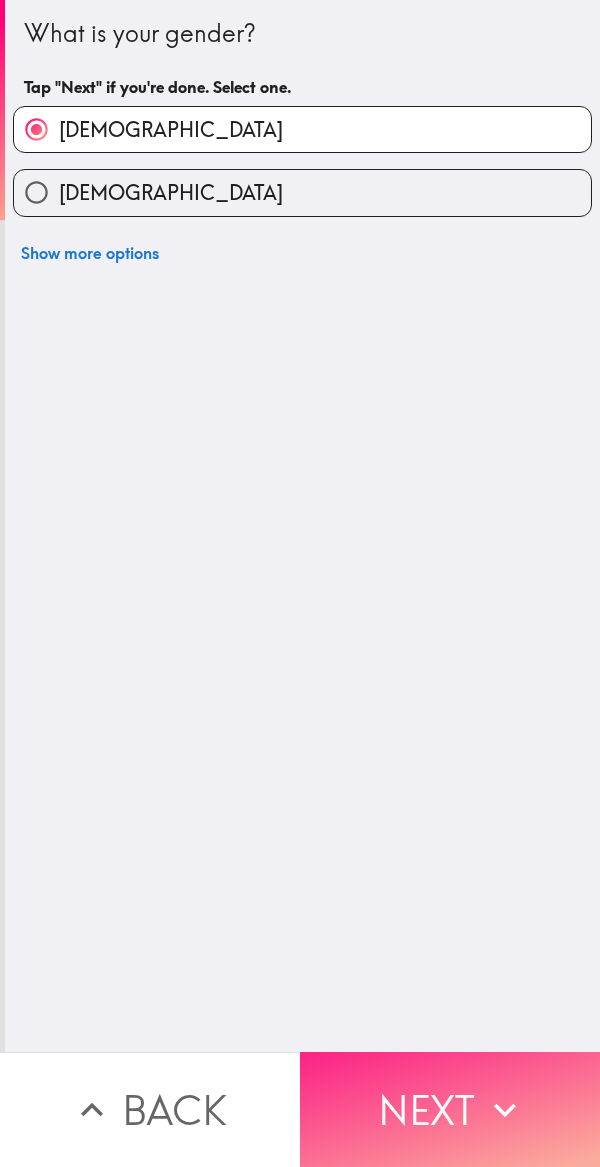 click on "Next" at bounding box center (450, 1109) 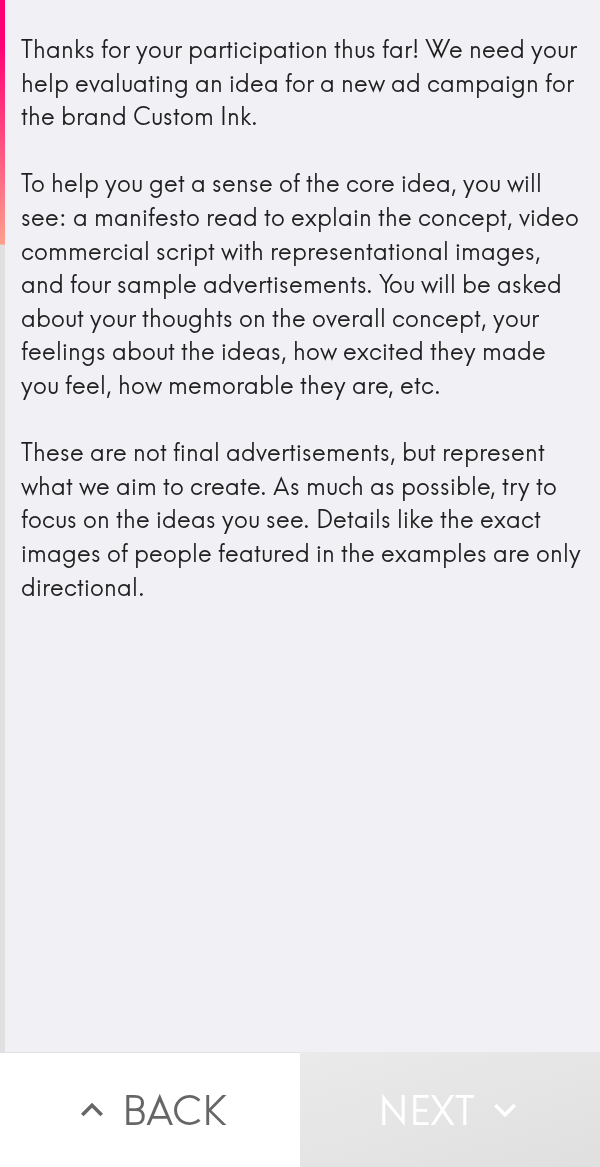 scroll, scrollTop: 0, scrollLeft: 0, axis: both 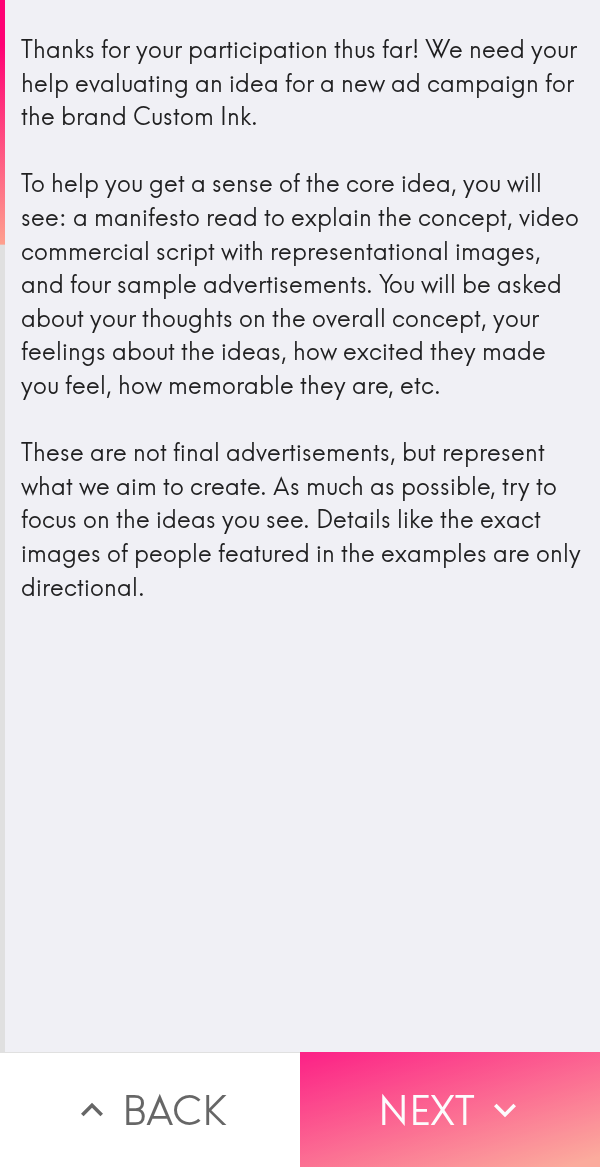 click on "Next" at bounding box center (450, 1109) 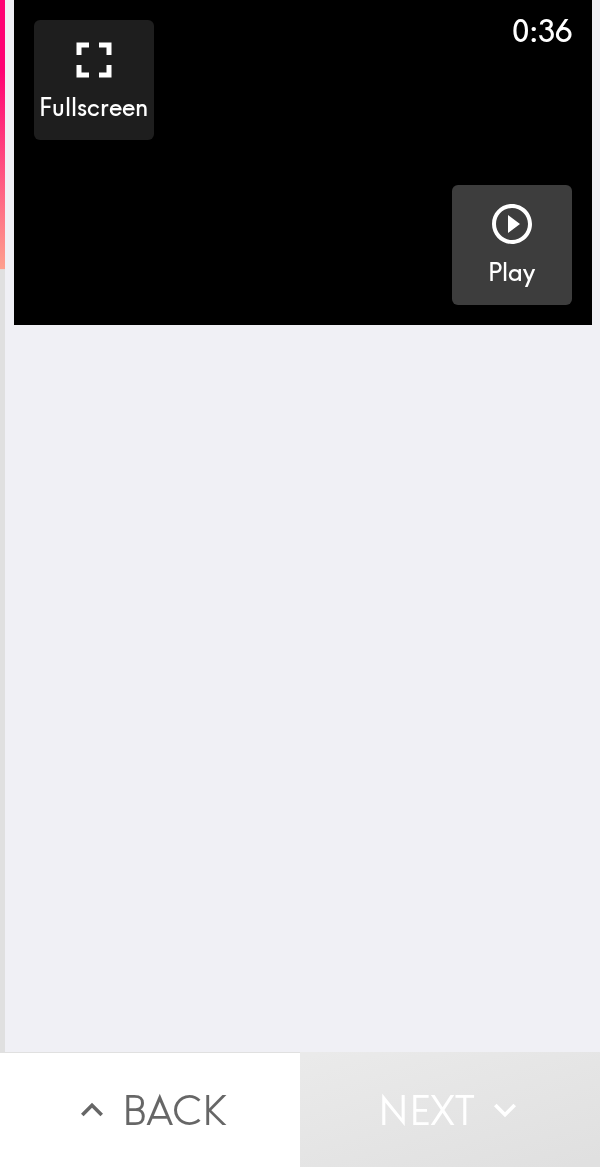 click 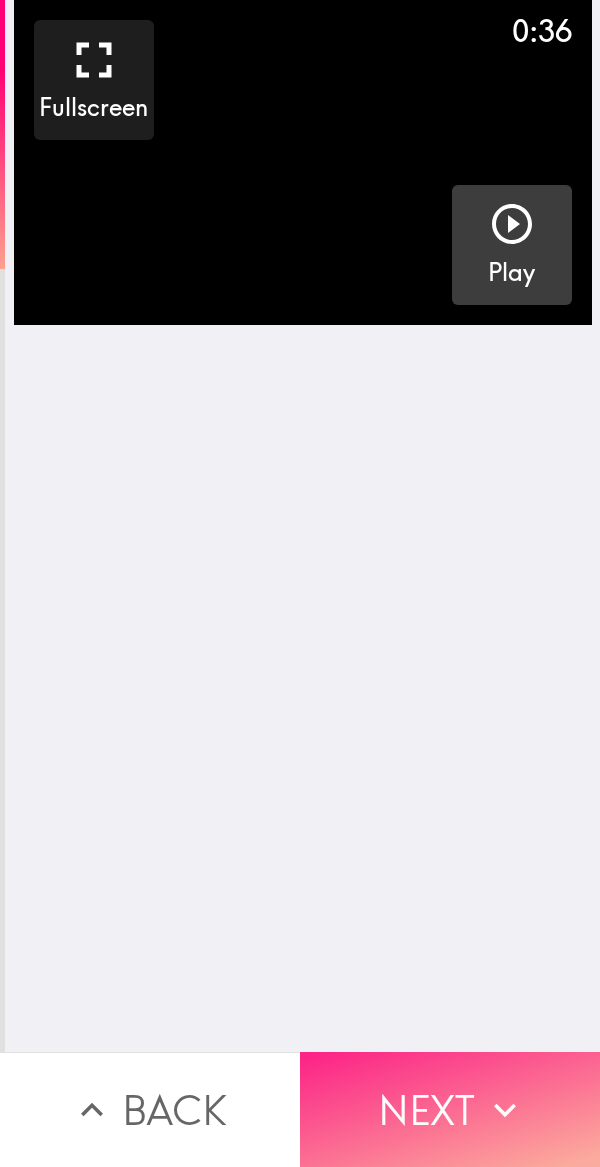 click on "Next" at bounding box center [450, 1109] 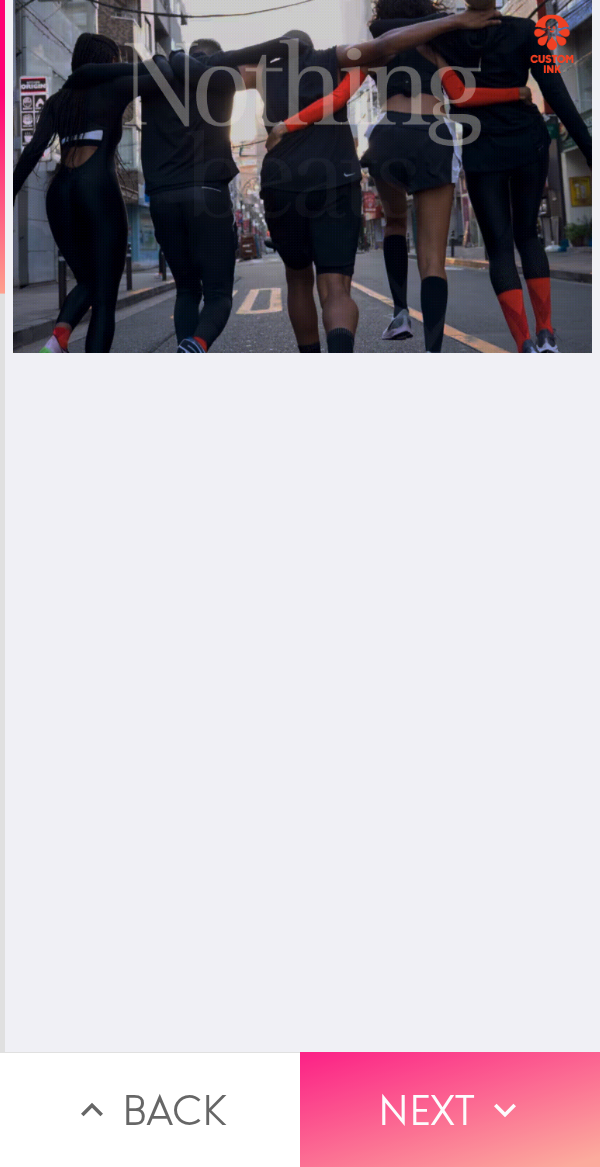 click on "Next" at bounding box center [450, 1109] 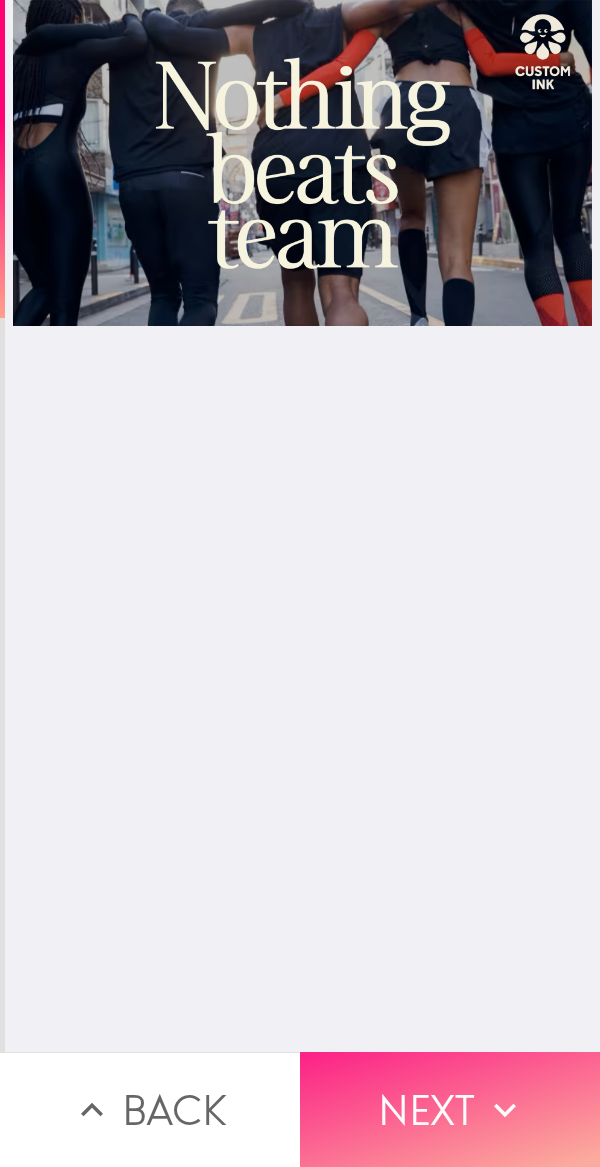 click on "Next" at bounding box center (450, 1109) 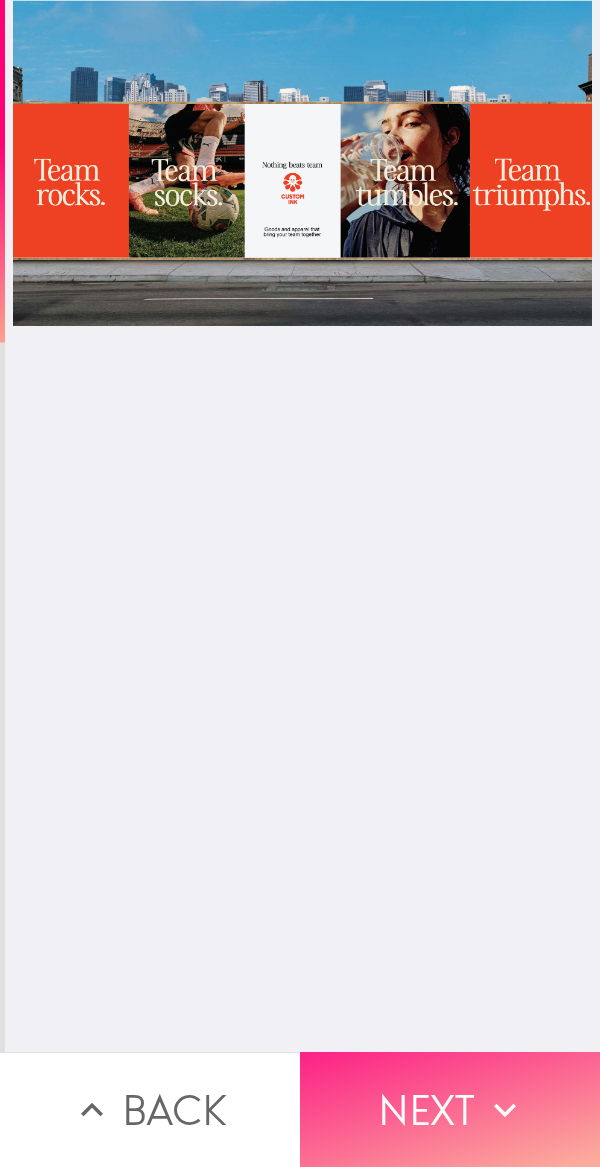 click on "Next" at bounding box center [450, 1109] 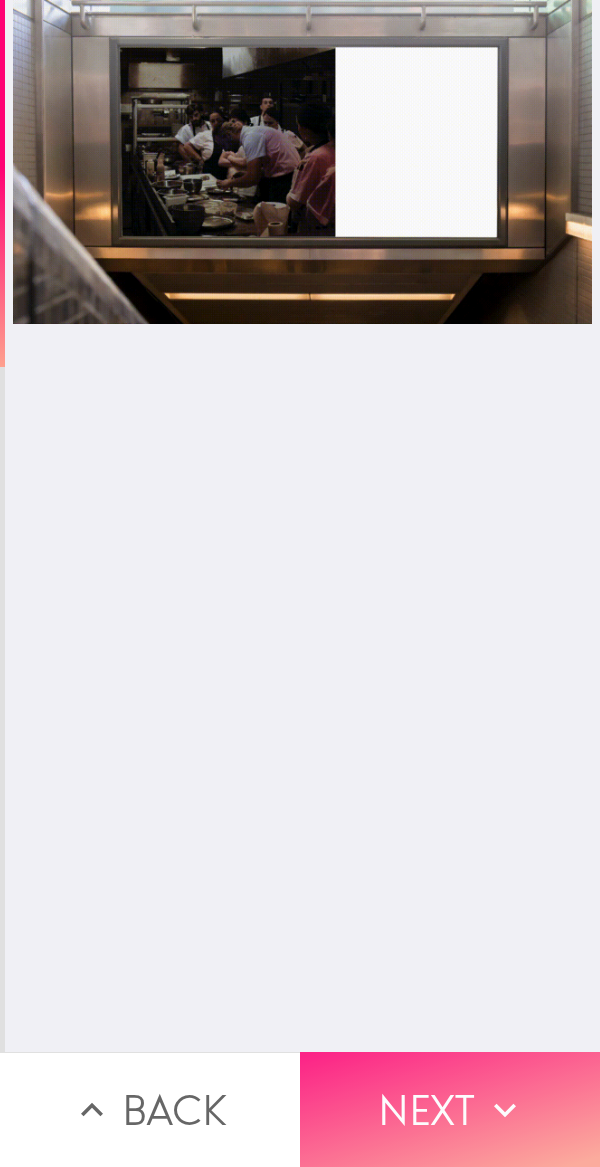 click on "Next" at bounding box center (450, 1109) 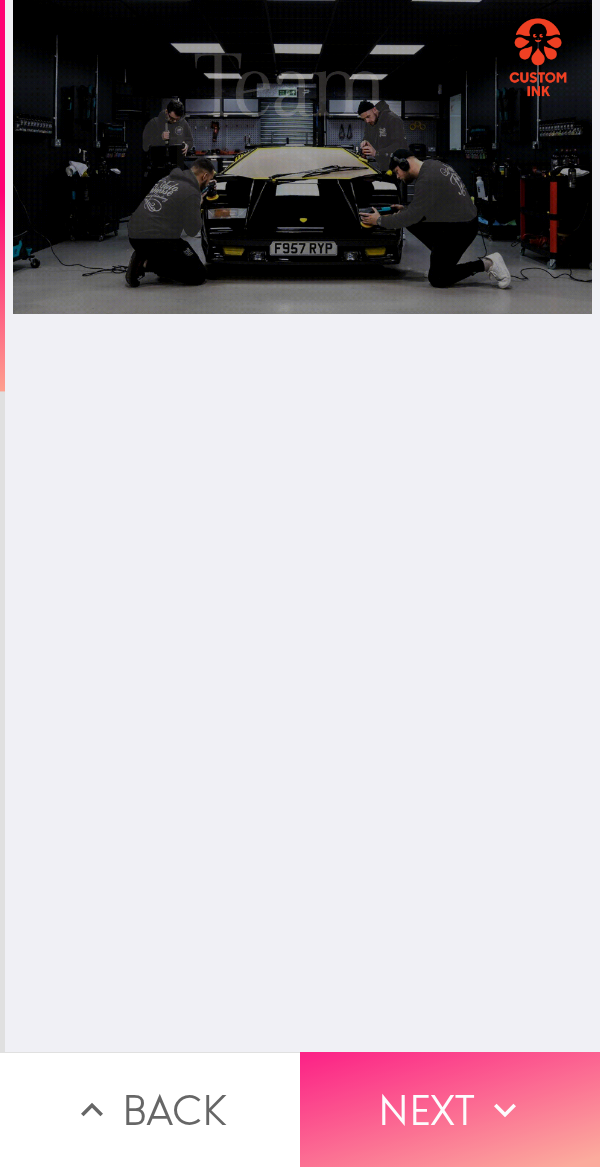 click on "Next" at bounding box center (450, 1109) 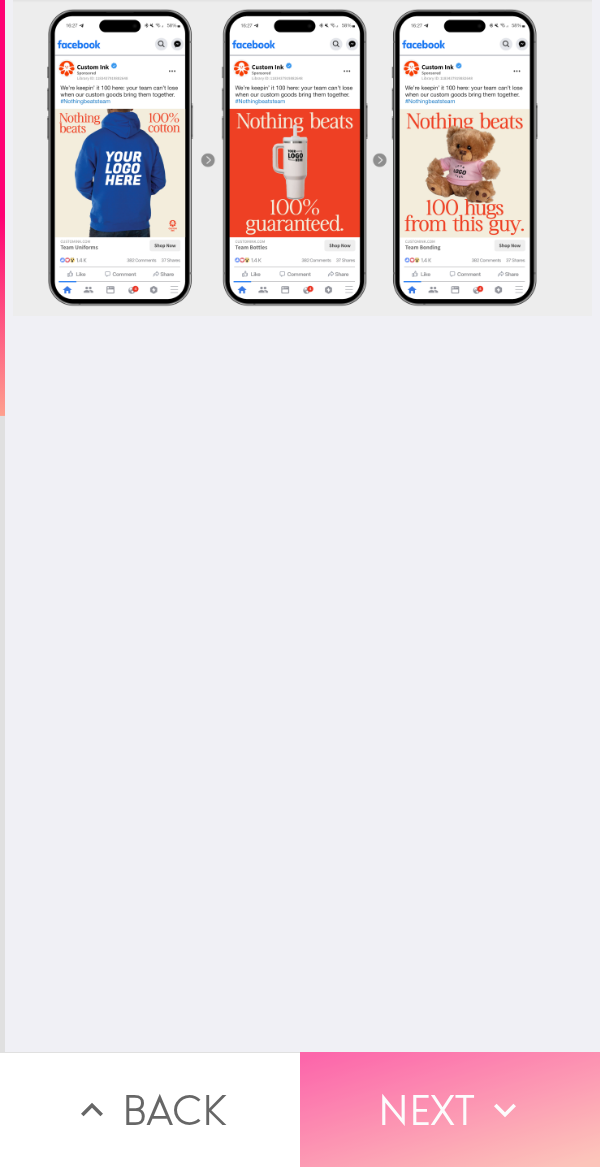 click on "Next" at bounding box center [450, 1109] 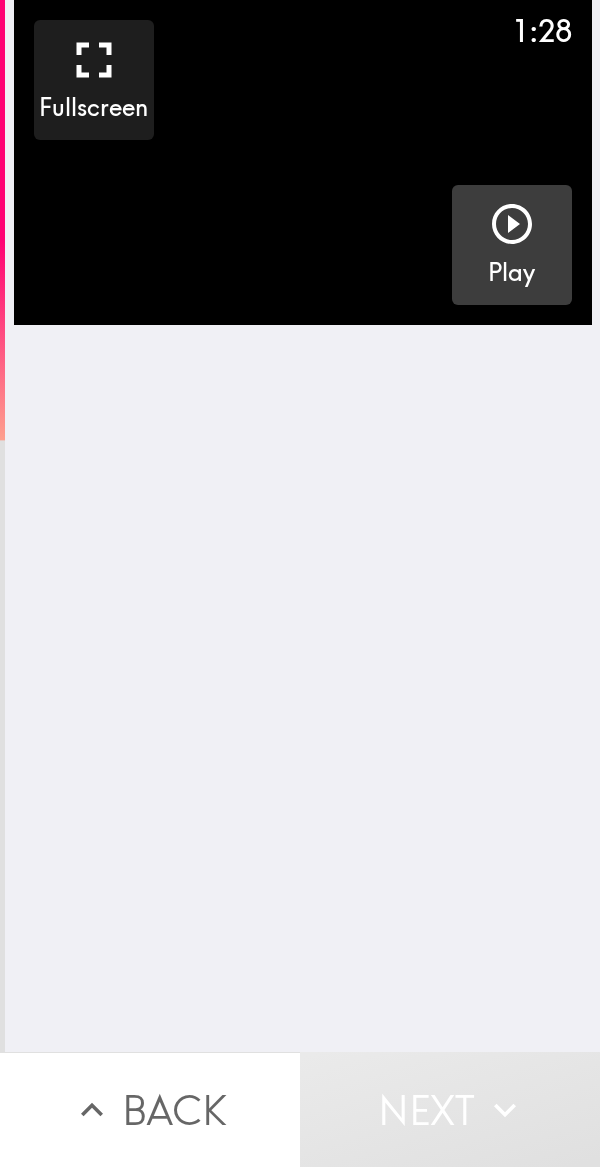 click 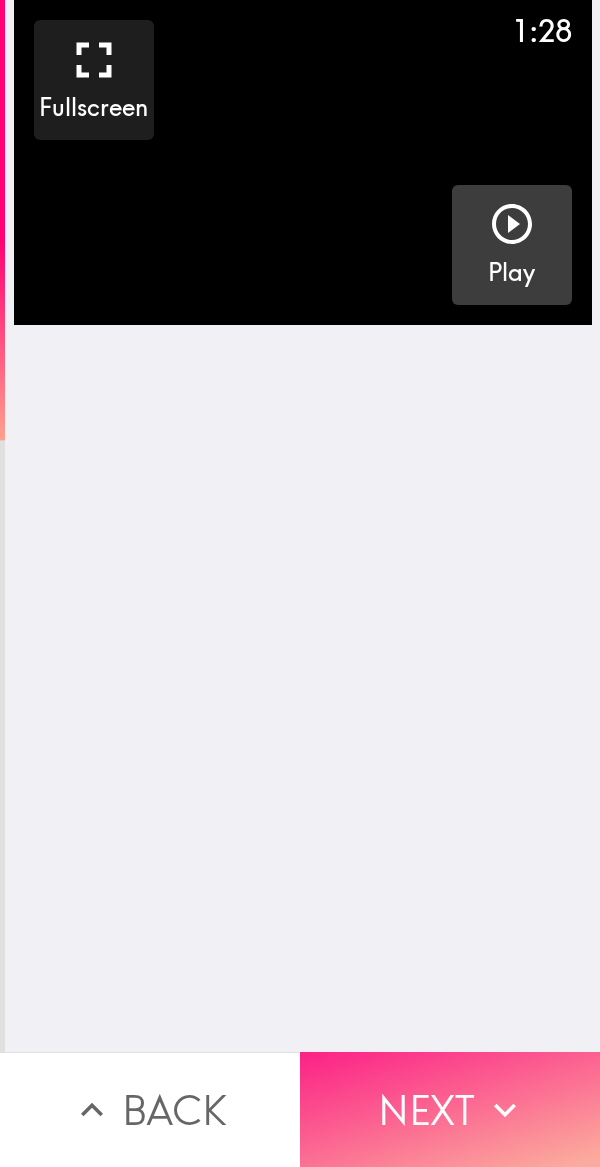 click on "Next" at bounding box center (450, 1109) 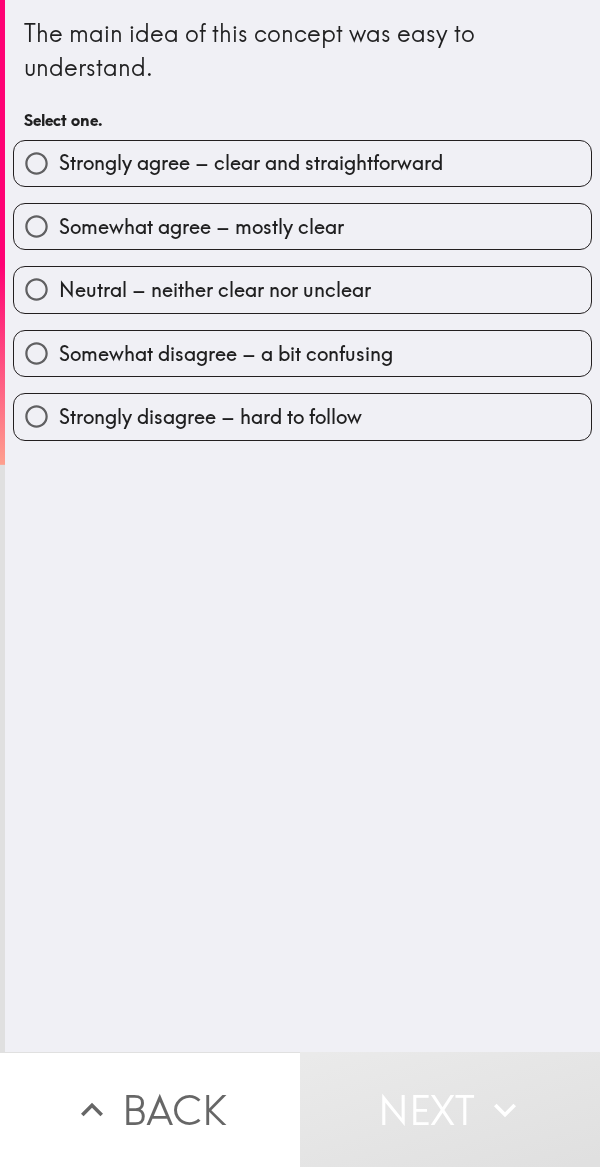 click on "Strongly agree – clear and straightforward" at bounding box center [251, 163] 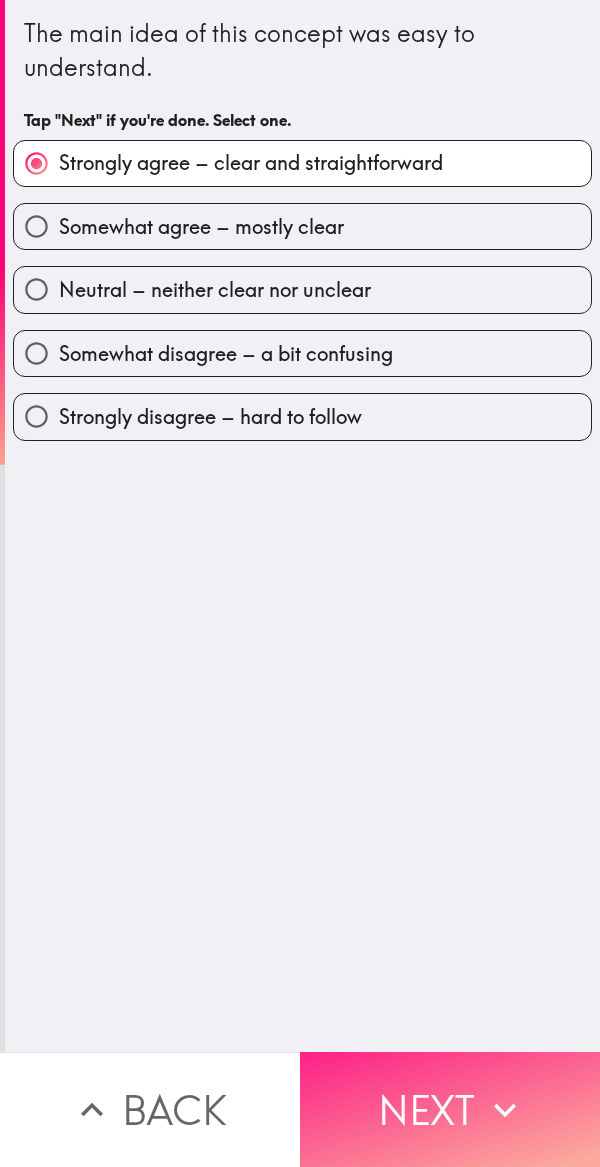 click on "Next" at bounding box center [450, 1109] 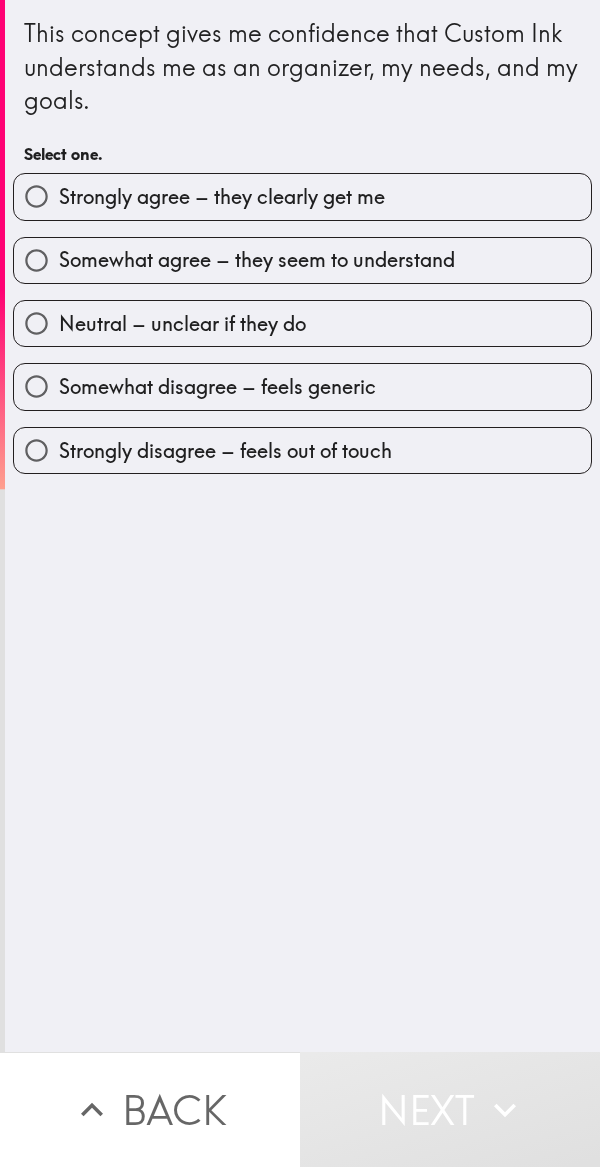 click on "Strongly agree – they clearly get me" at bounding box center [222, 197] 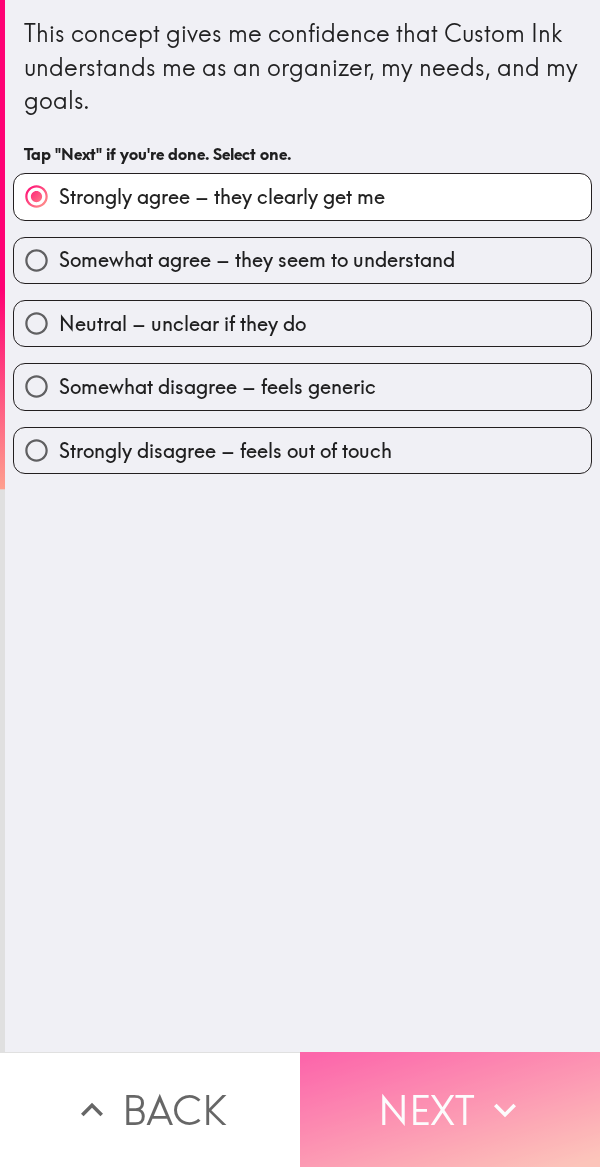click on "Next" at bounding box center (450, 1109) 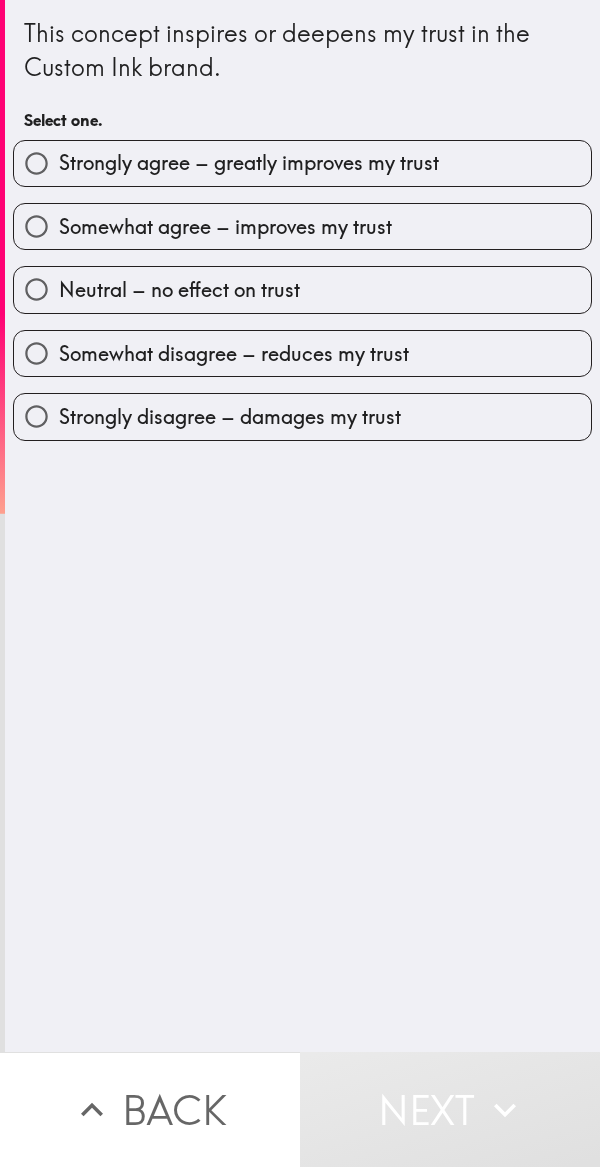click on "Strongly agree – greatly improves my trust" at bounding box center (249, 163) 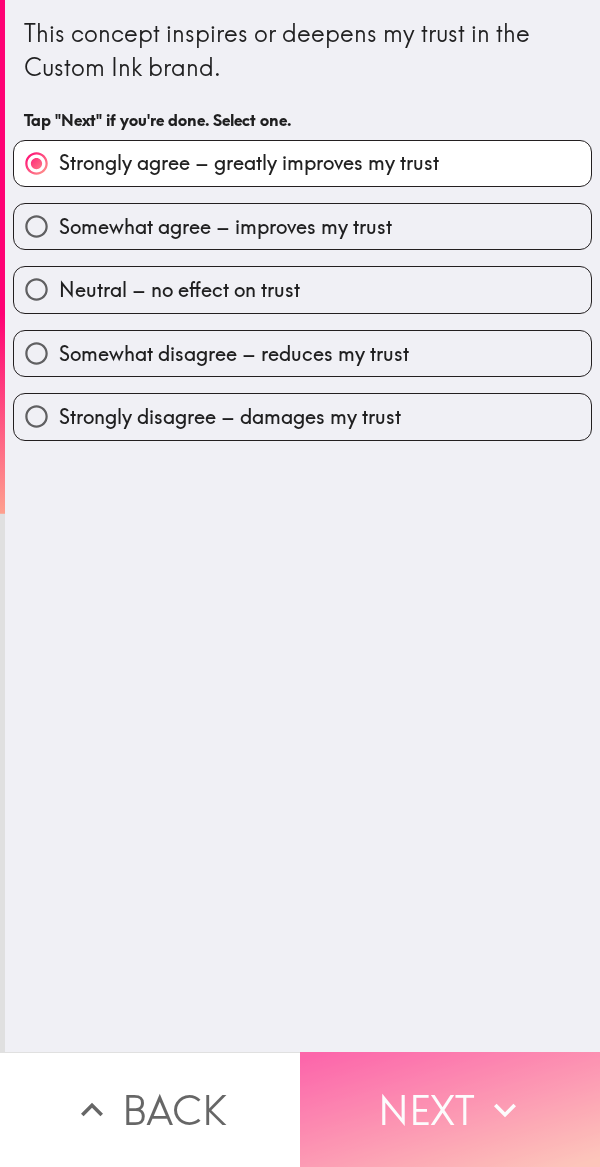 click on "Next" at bounding box center (450, 1109) 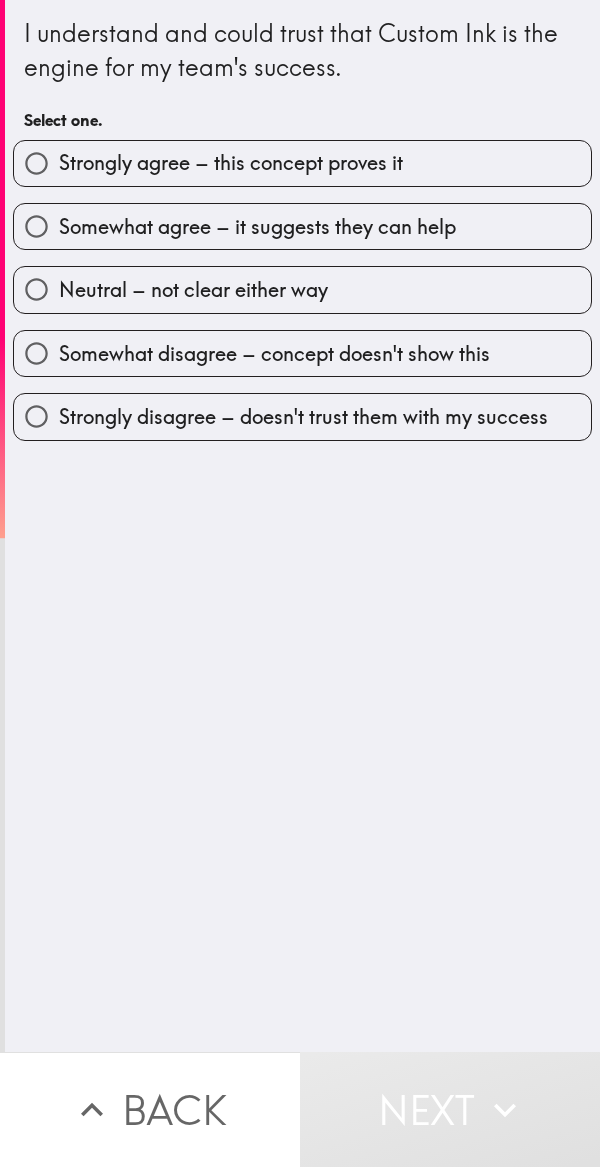 click on "Somewhat agree – it suggests they can help" at bounding box center (302, 226) 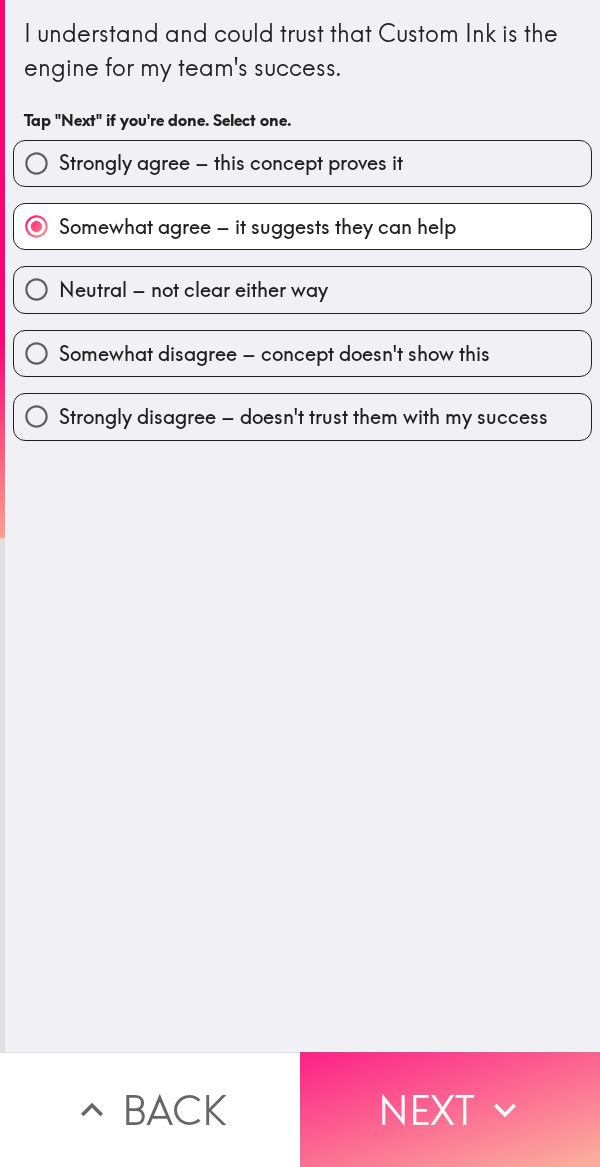 click on "Next" at bounding box center [450, 1109] 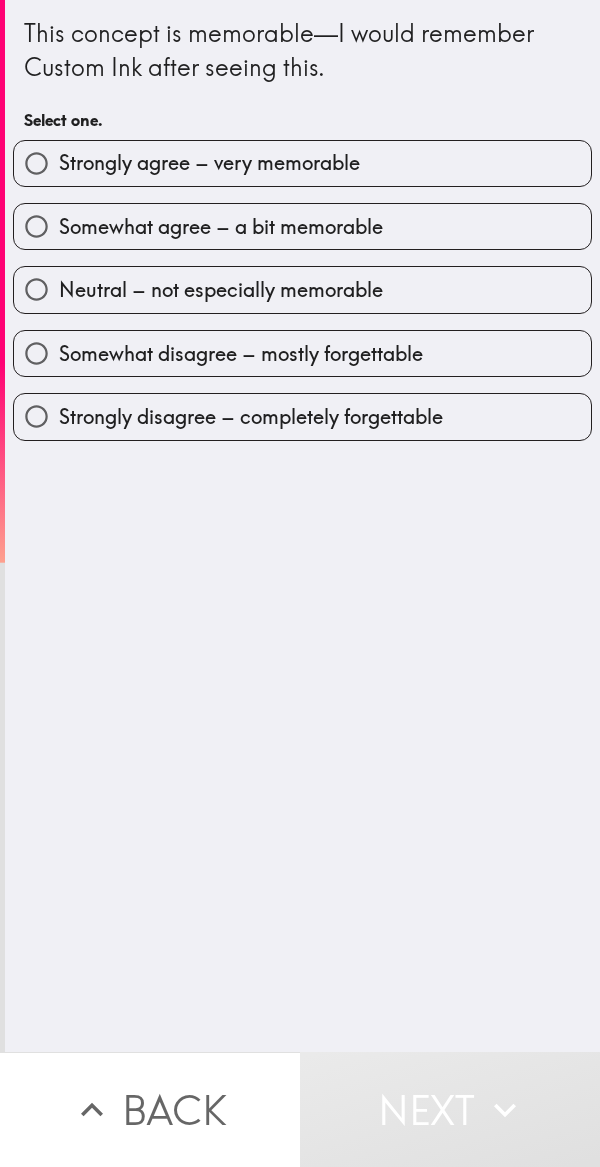 click on "Somewhat agree – a bit memorable" at bounding box center (221, 227) 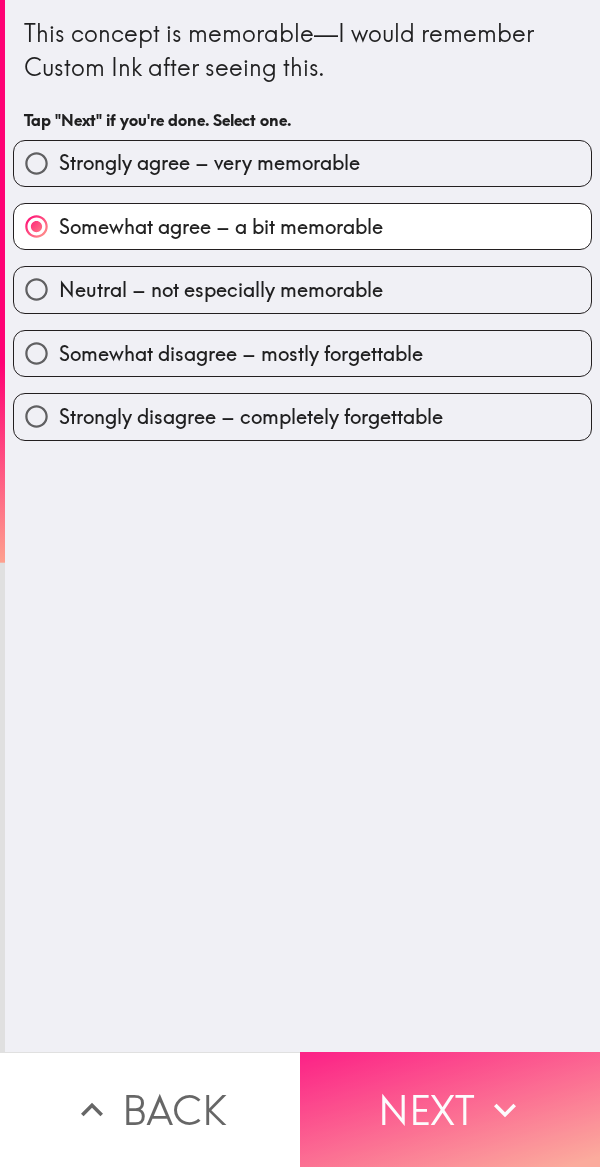 click on "Next" at bounding box center [450, 1109] 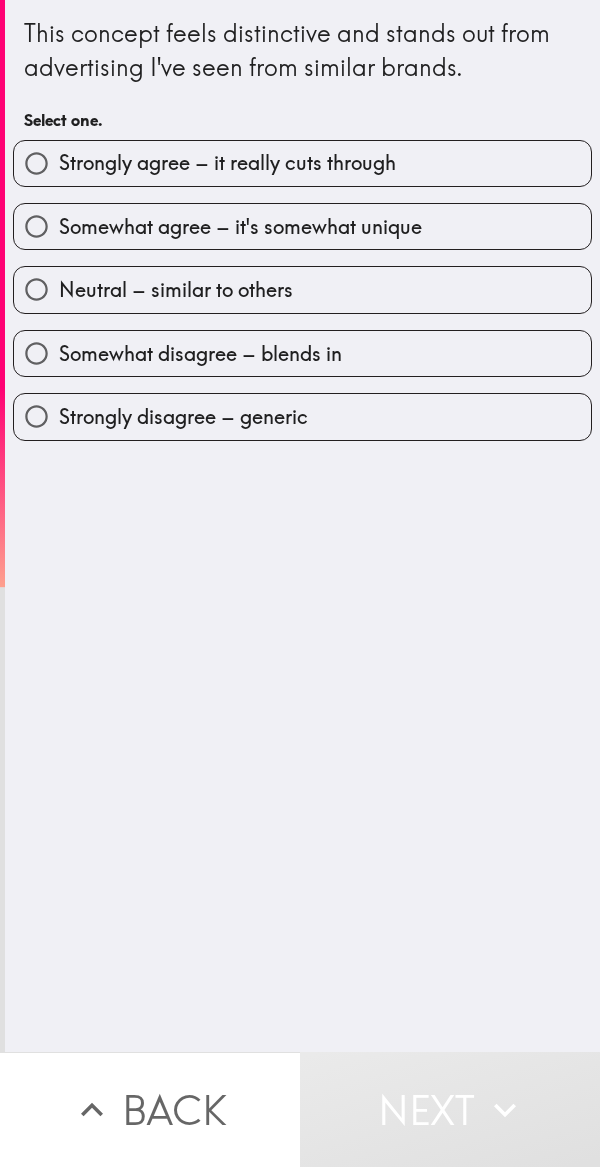 click on "Somewhat agree – it's somewhat unique" at bounding box center (240, 227) 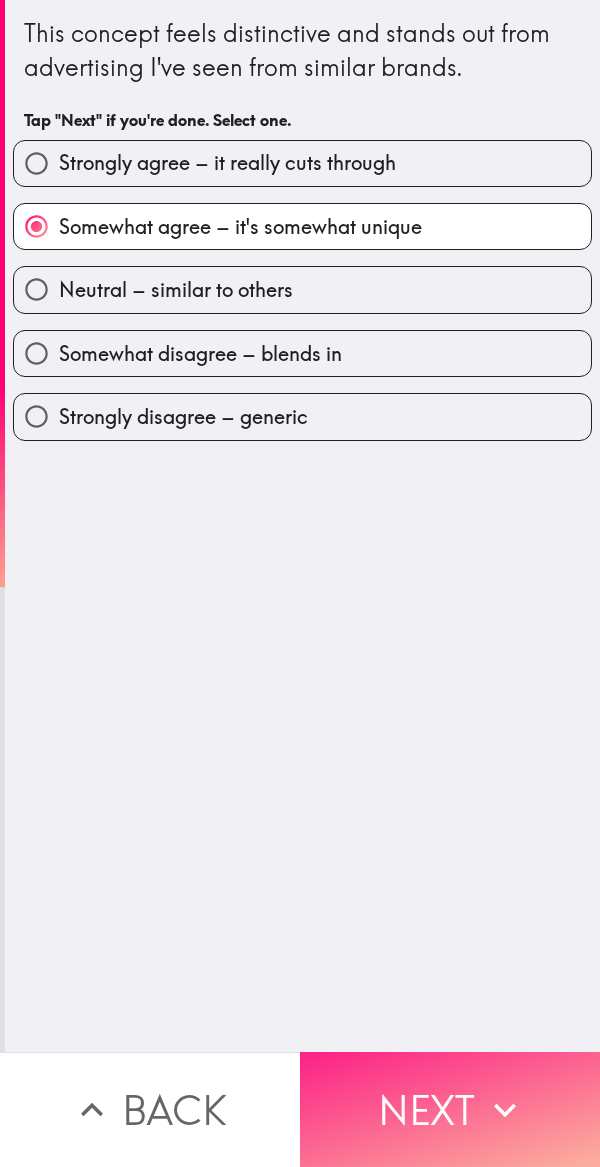 click on "Next" at bounding box center [450, 1109] 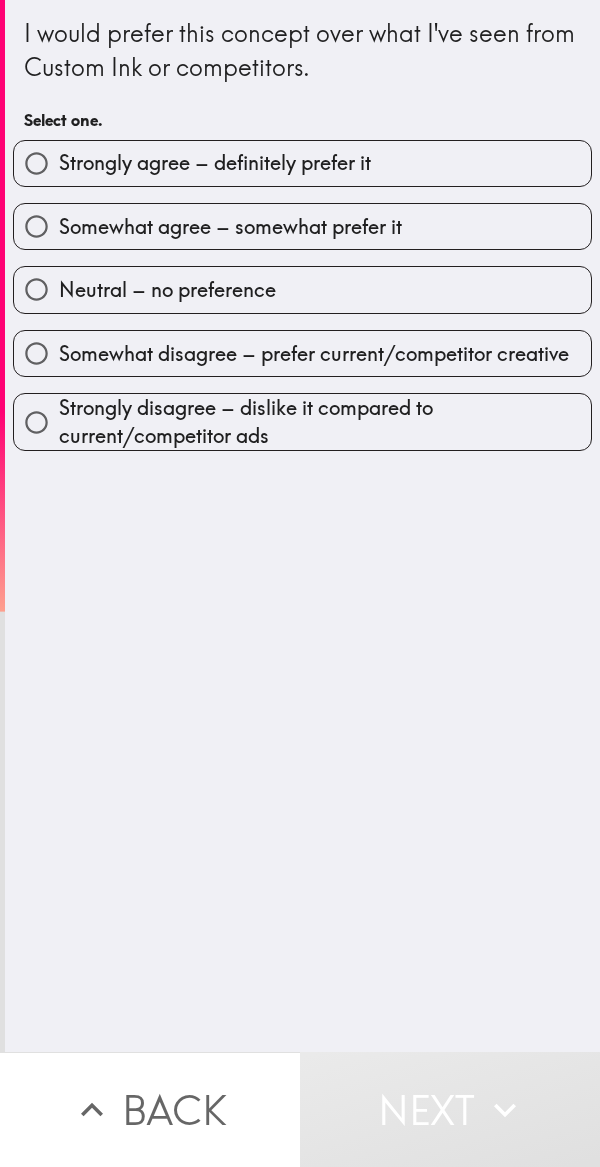 click on "Strongly agree – definitely prefer it" at bounding box center [215, 163] 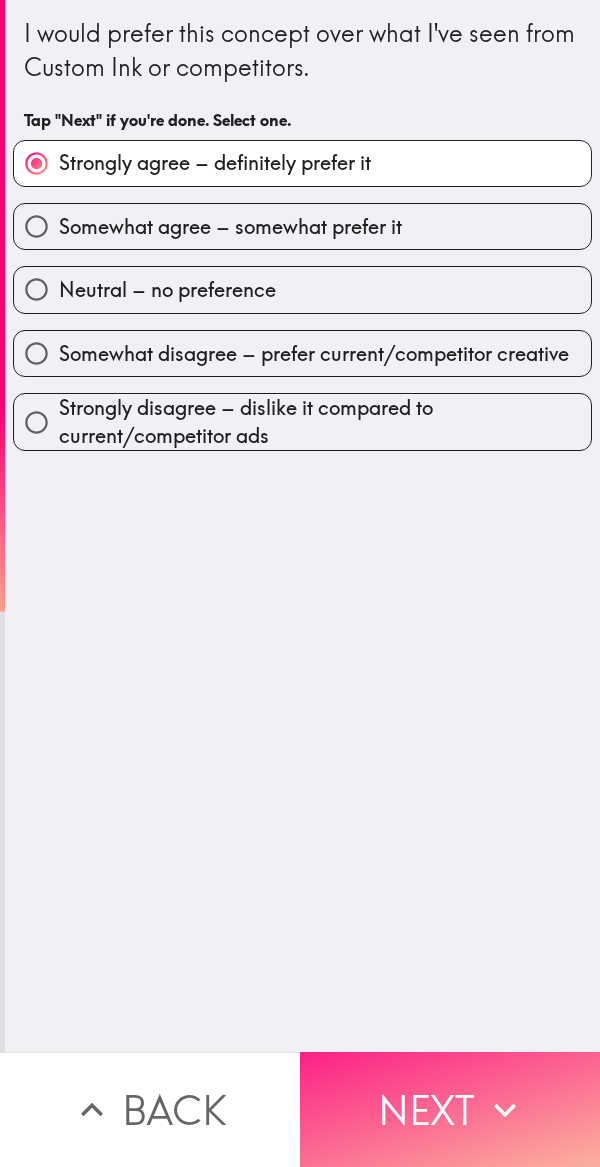 click on "Next" at bounding box center (450, 1109) 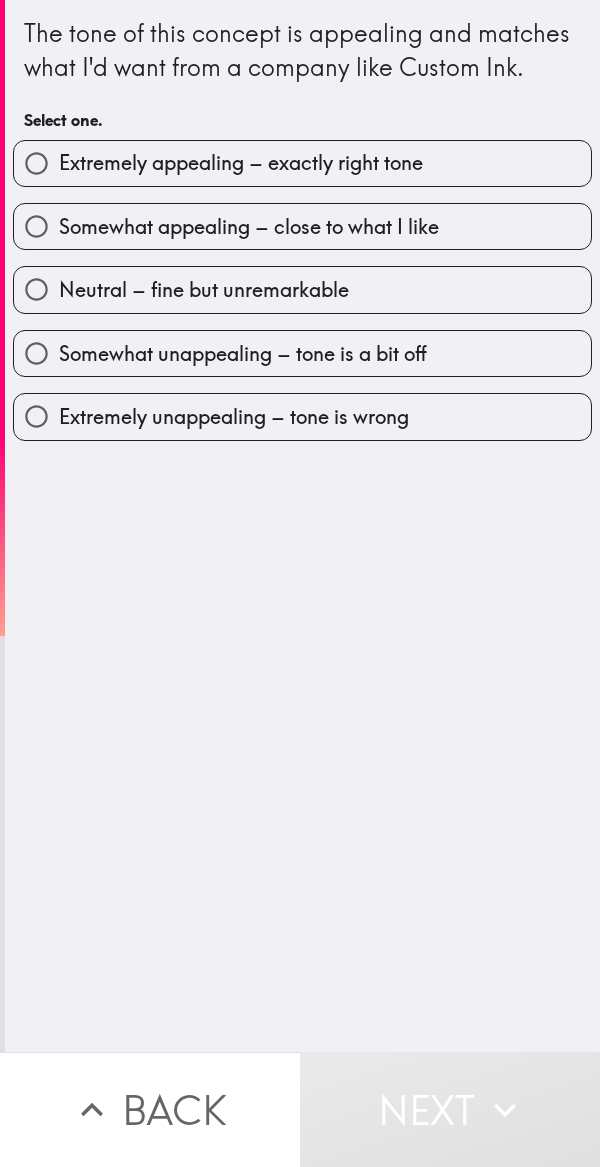 click on "Somewhat appealing – close to what I like" at bounding box center [249, 227] 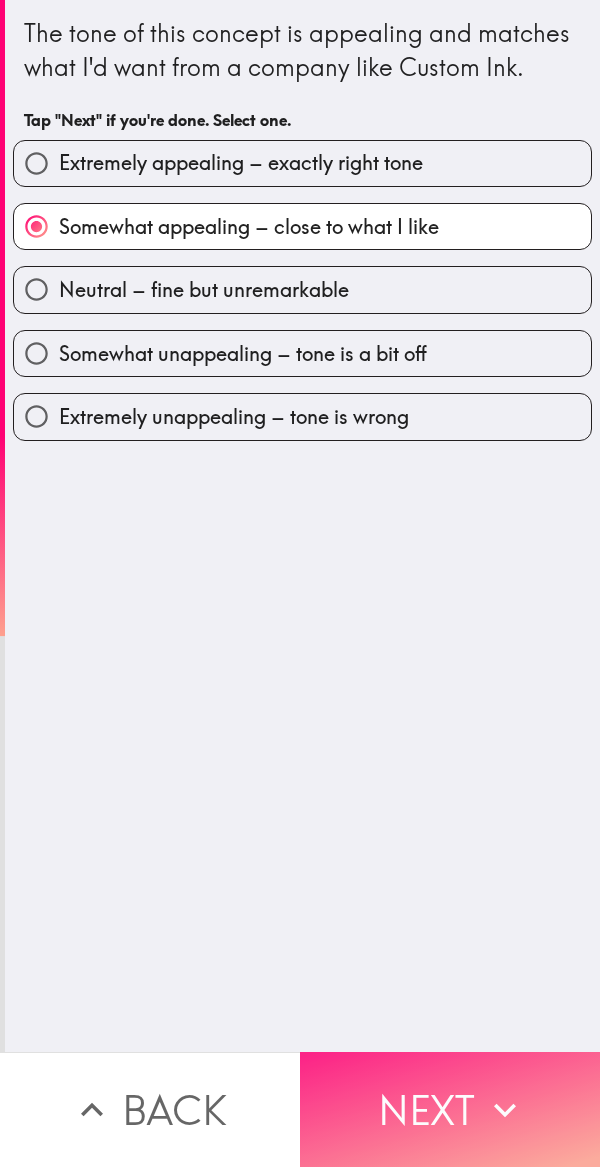 click on "Next" at bounding box center (450, 1109) 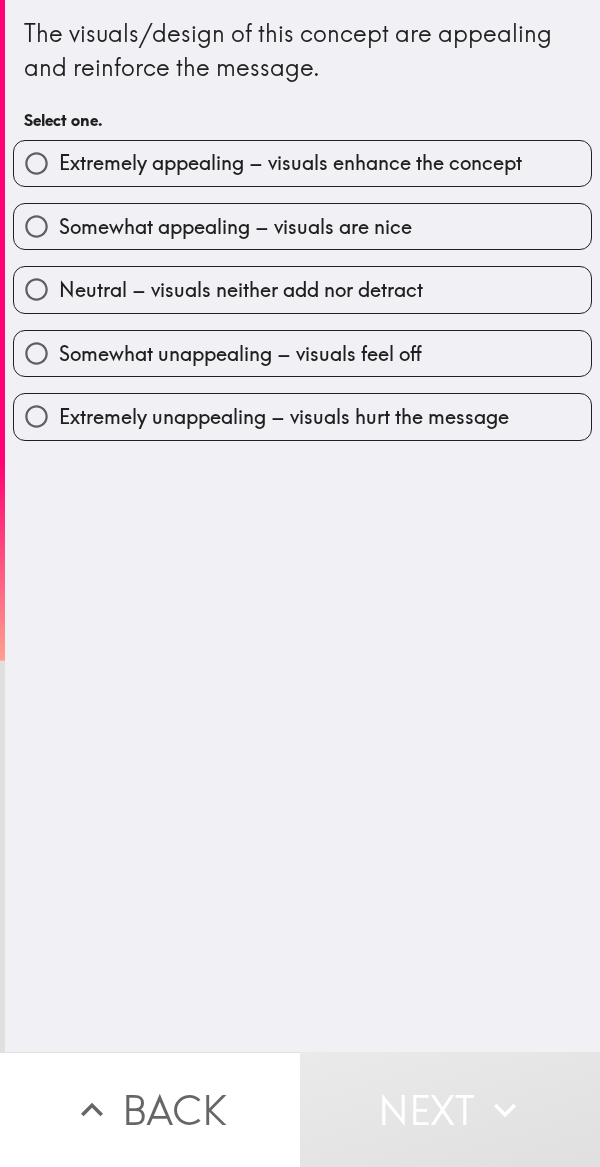 click on "Neutral – visuals neither add nor detract" at bounding box center (241, 290) 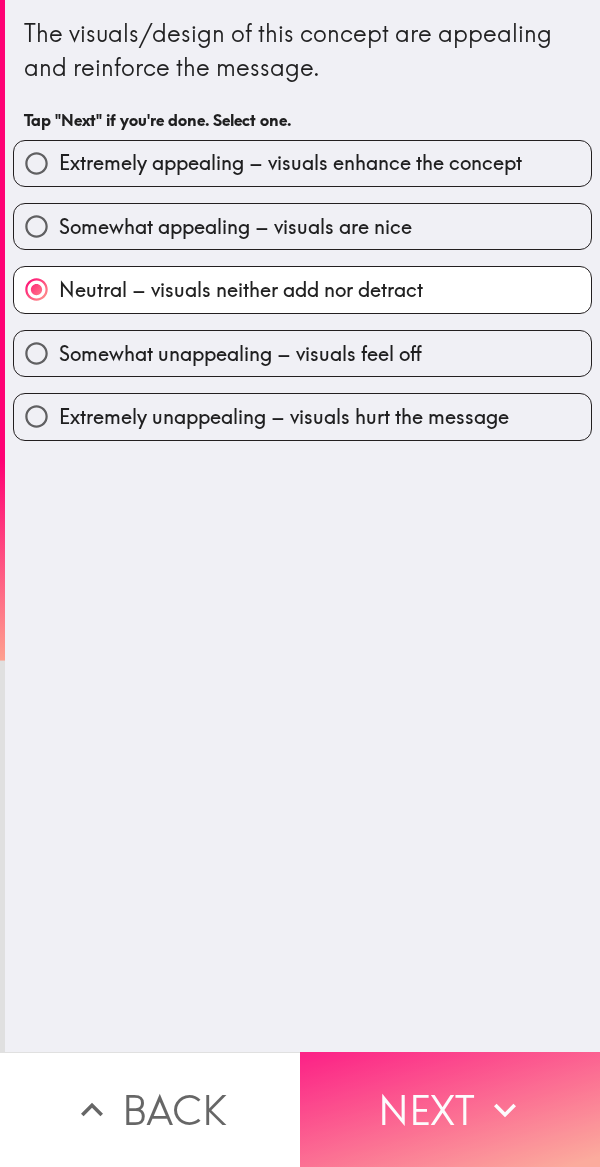 click on "Next" at bounding box center [450, 1109] 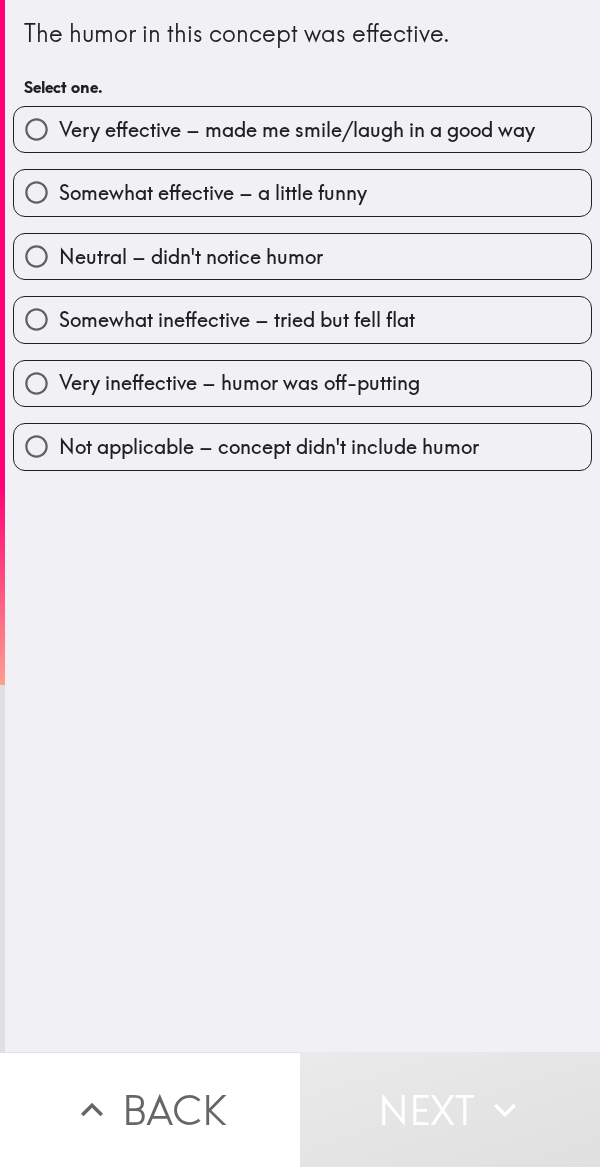 click on "Very effective – made me smile/laugh in a good way" at bounding box center (302, 129) 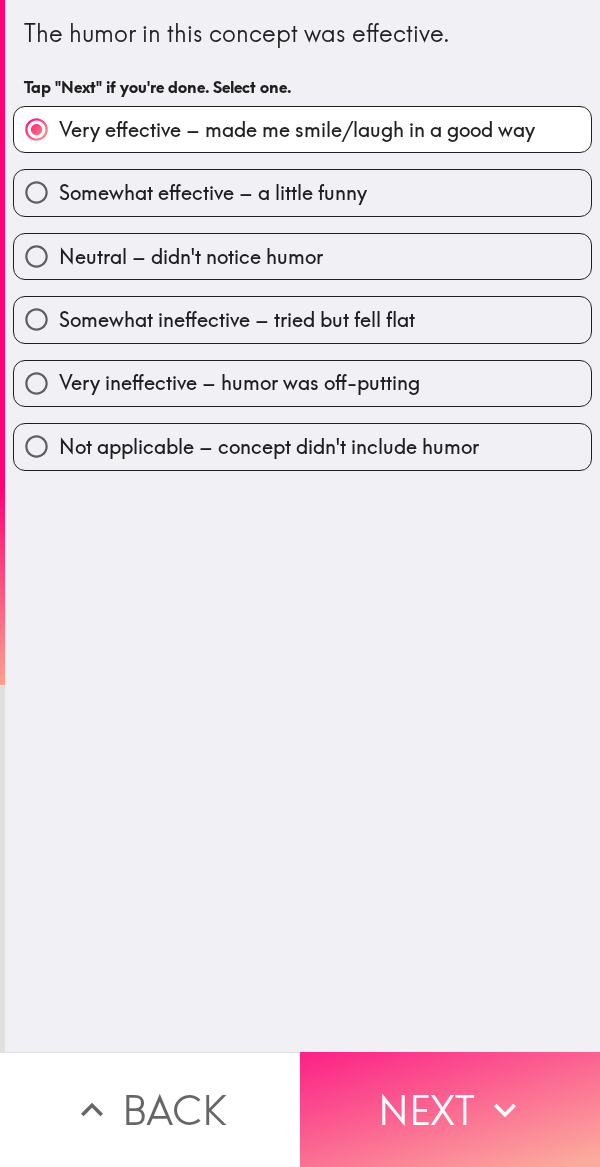 click on "Next" at bounding box center (450, 1109) 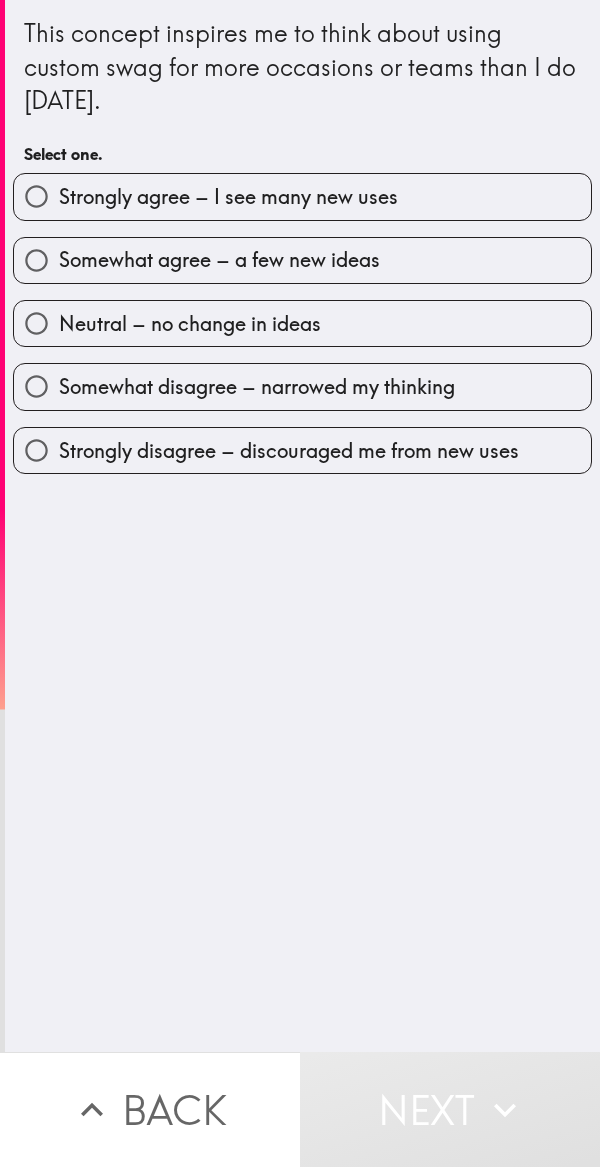 click on "Strongly agree – I see many new uses" at bounding box center [228, 197] 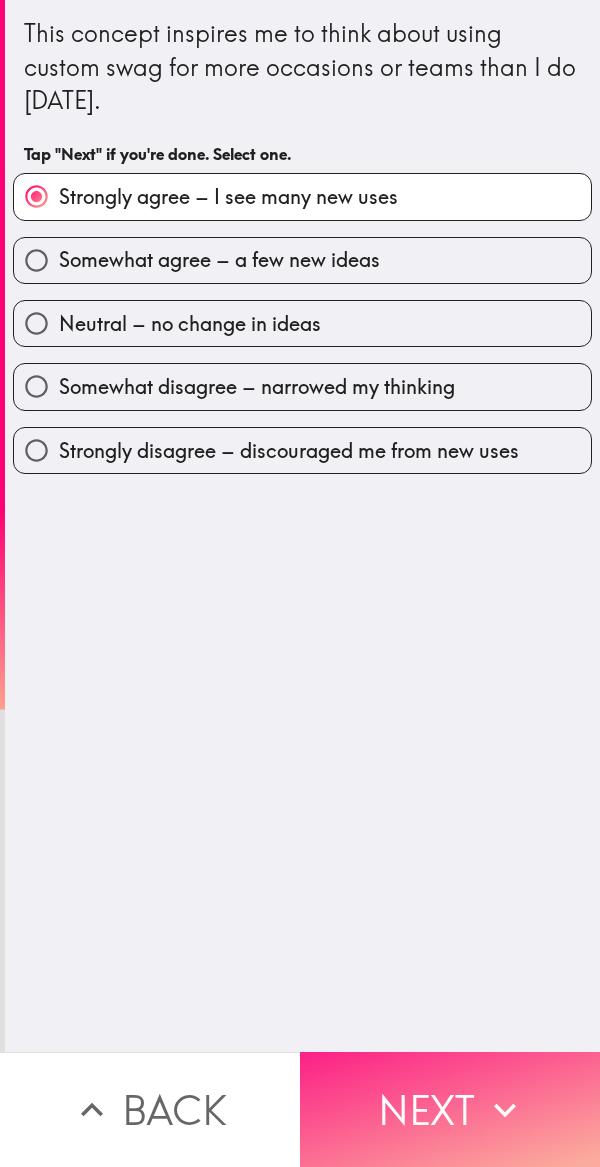 click on "Next" at bounding box center [450, 1109] 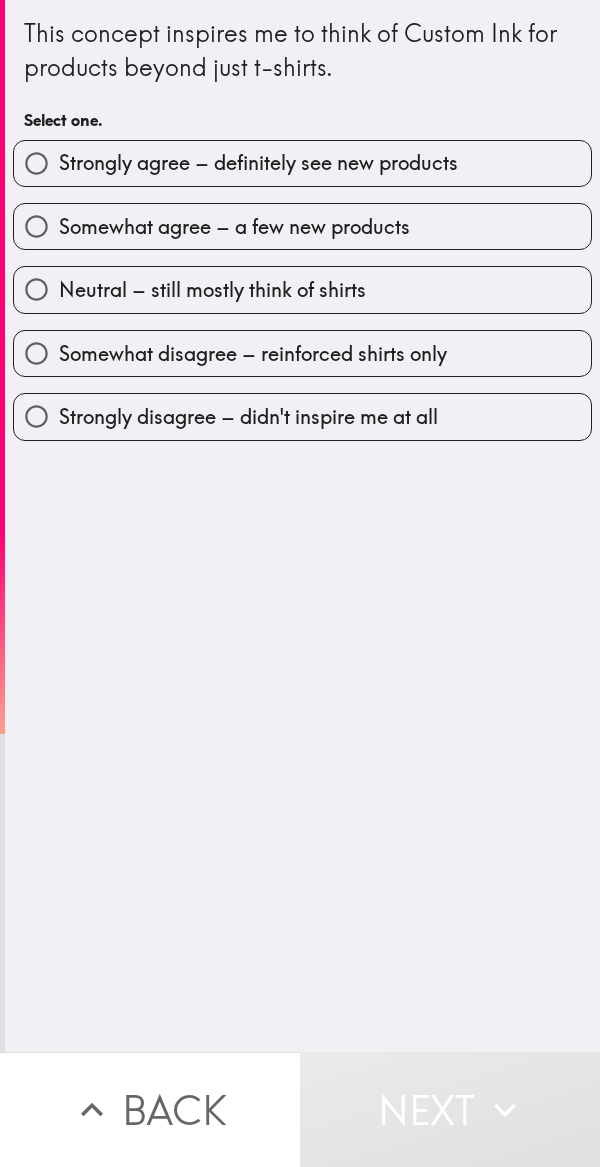 click on "Strongly agree – definitely see new products" at bounding box center (302, 163) 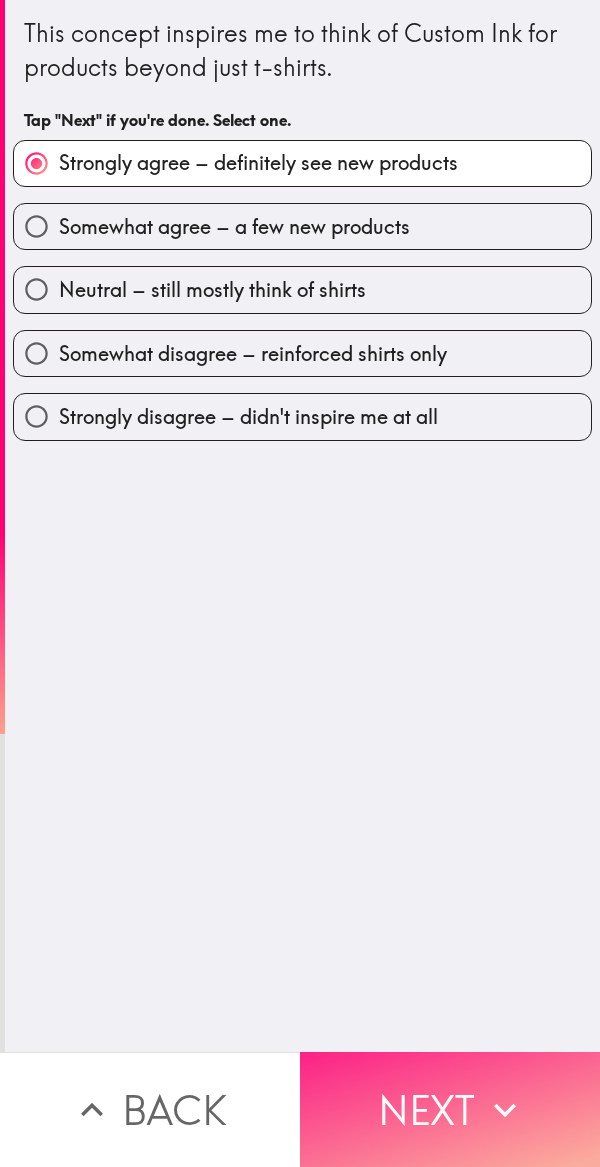 click on "Next" at bounding box center (450, 1109) 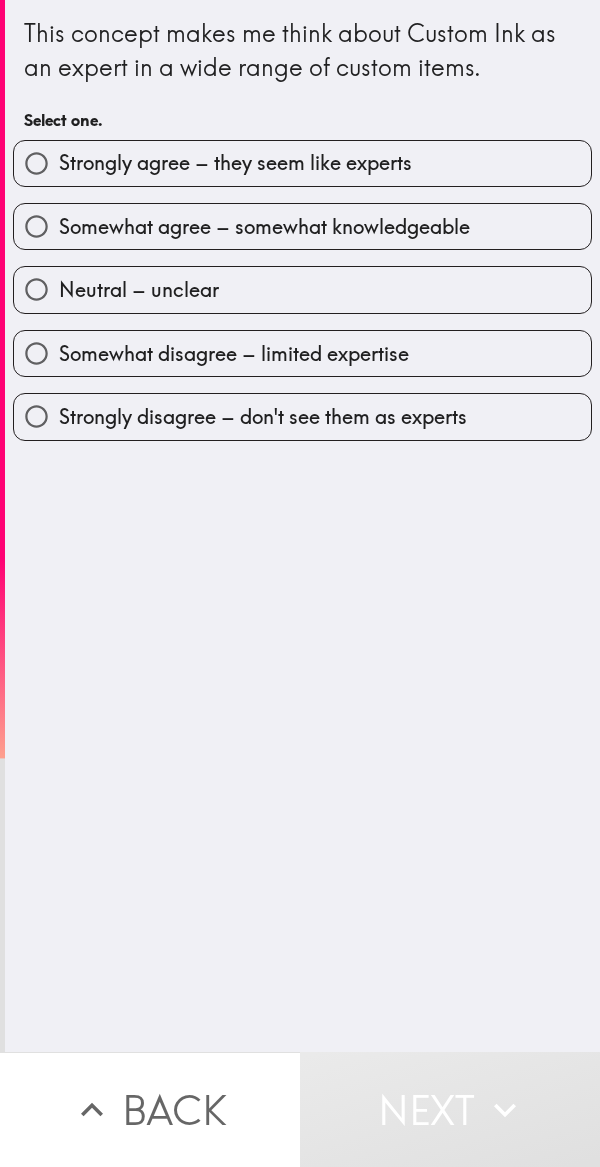 click on "Strongly agree – they seem like experts" at bounding box center (302, 163) 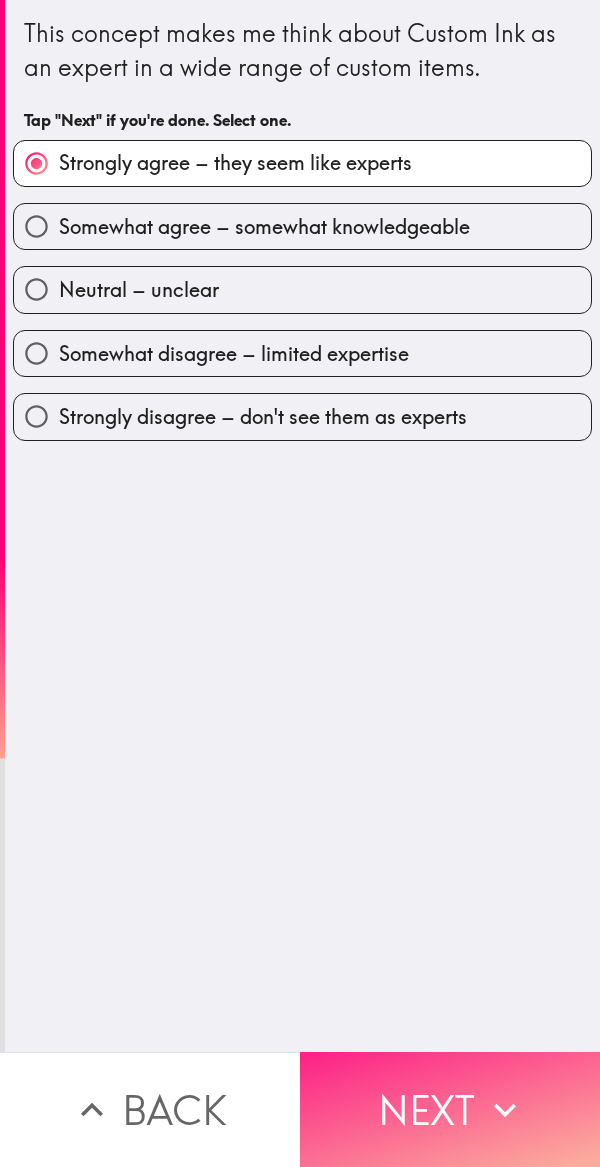 click on "Next" at bounding box center (450, 1109) 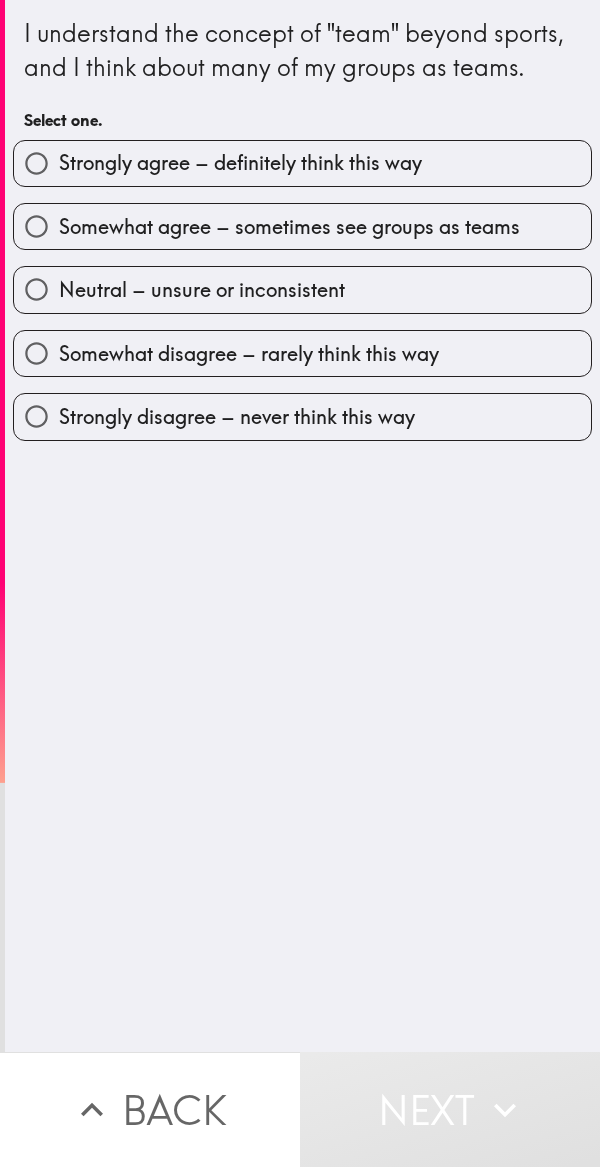 click on "Somewhat agree – sometimes see groups as teams" at bounding box center (289, 227) 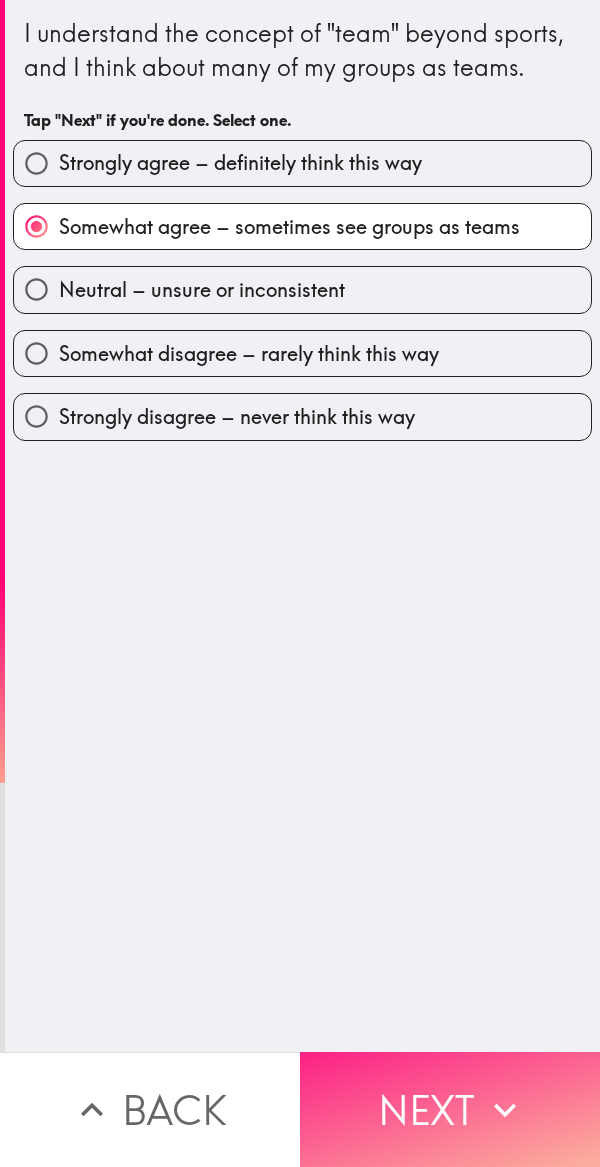click on "Next" at bounding box center (450, 1109) 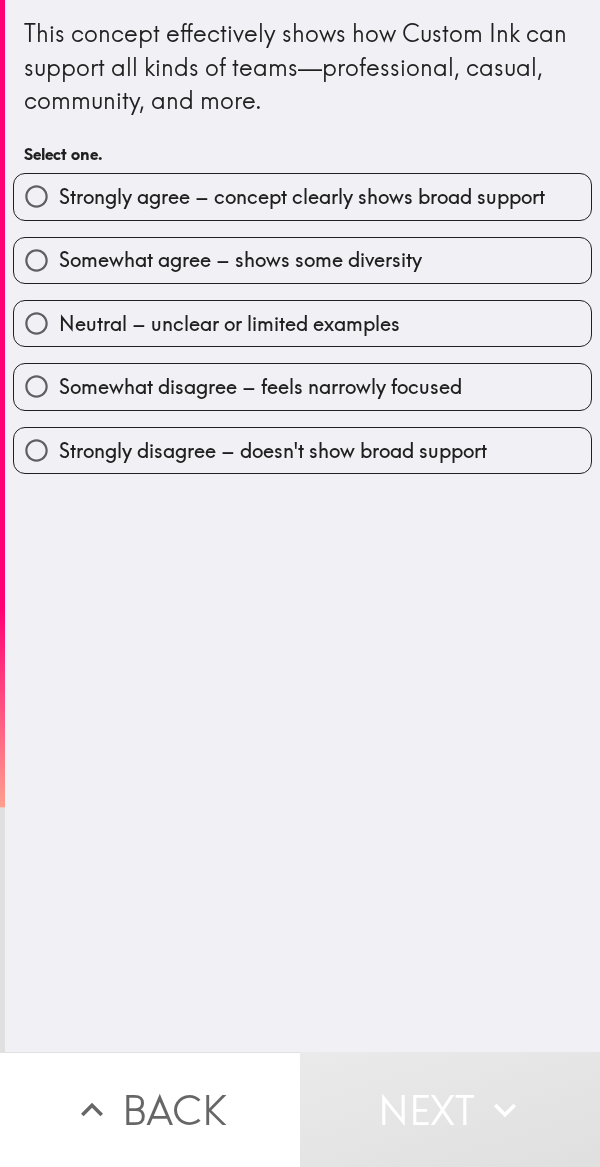 click on "Strongly agree – concept clearly shows broad support" at bounding box center [302, 197] 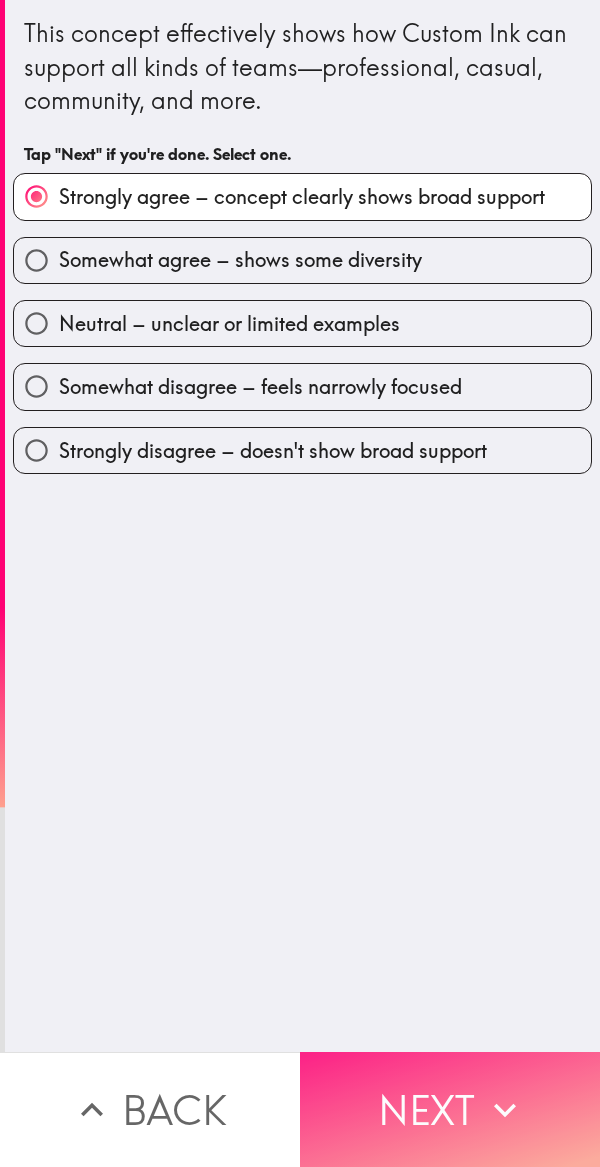 click on "Next" at bounding box center (450, 1109) 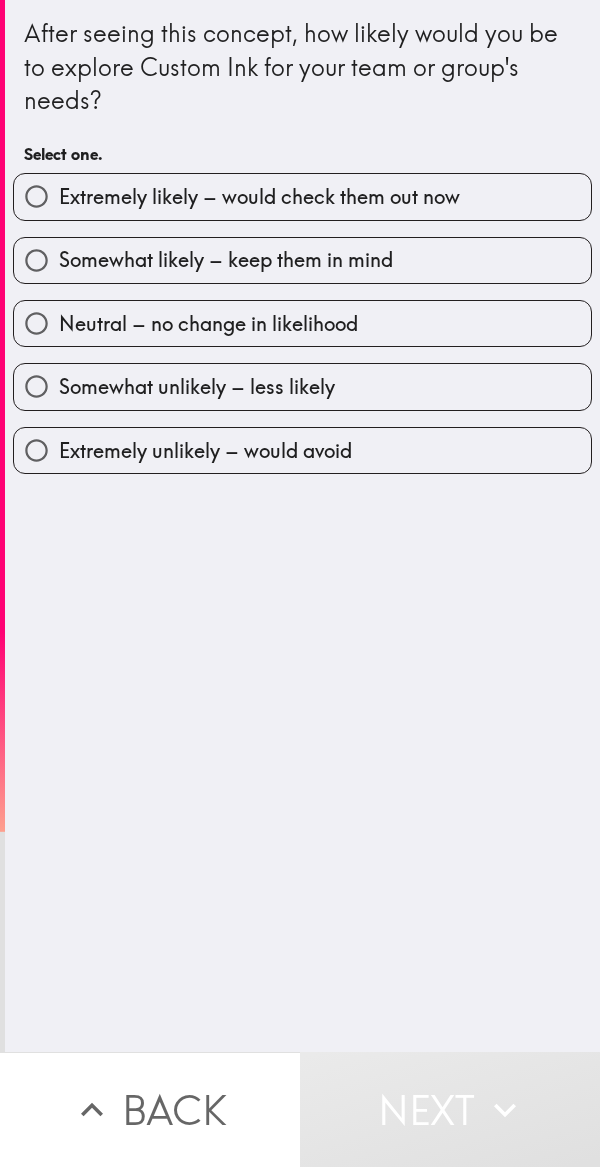 click on "Somewhat likely – keep them in mind" at bounding box center [226, 260] 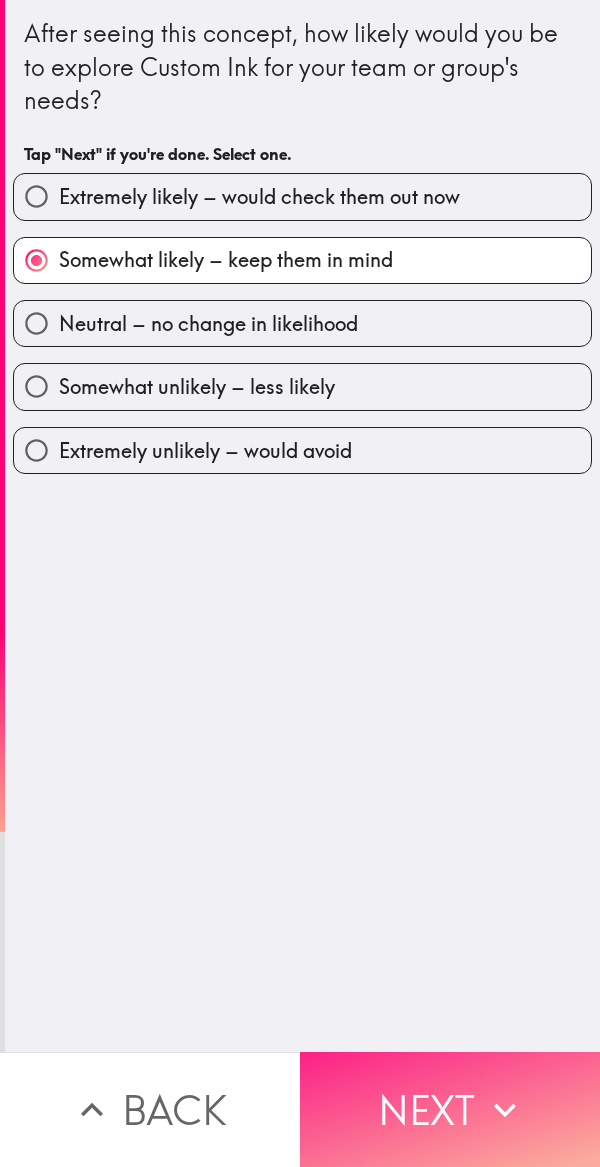 click on "Next" at bounding box center [450, 1109] 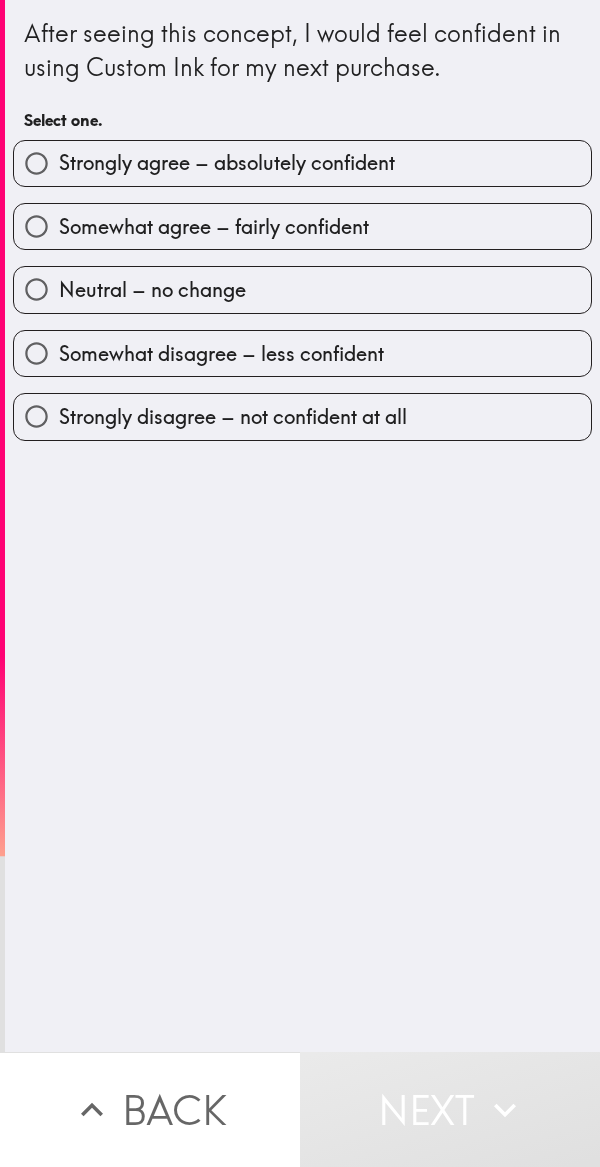 click on "Somewhat agree – fairly confident" at bounding box center (214, 227) 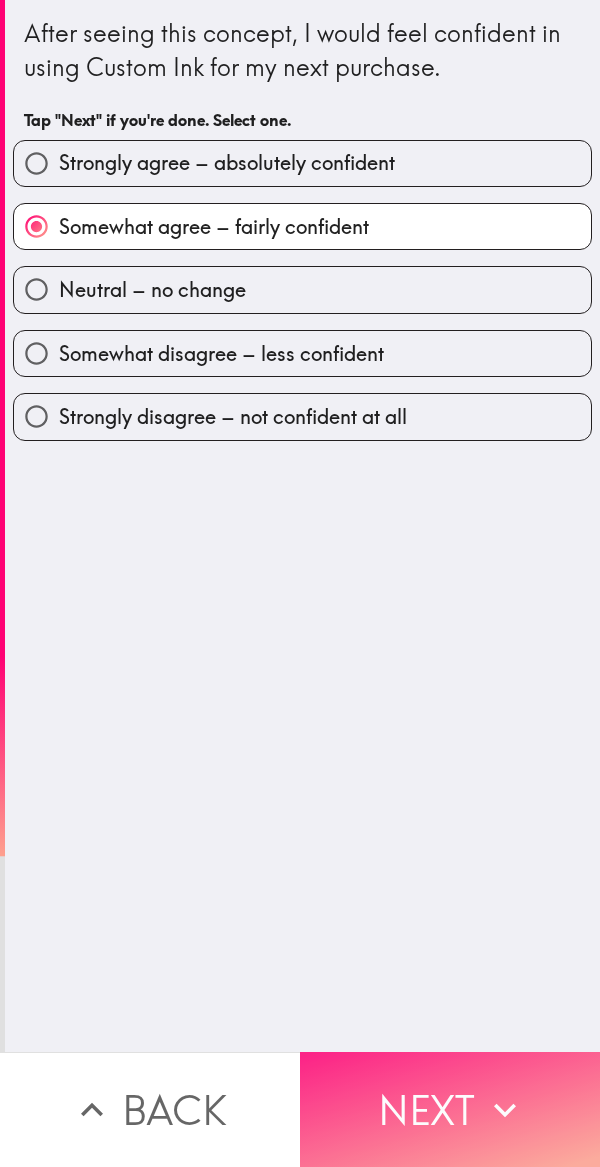 click on "Next" at bounding box center [450, 1109] 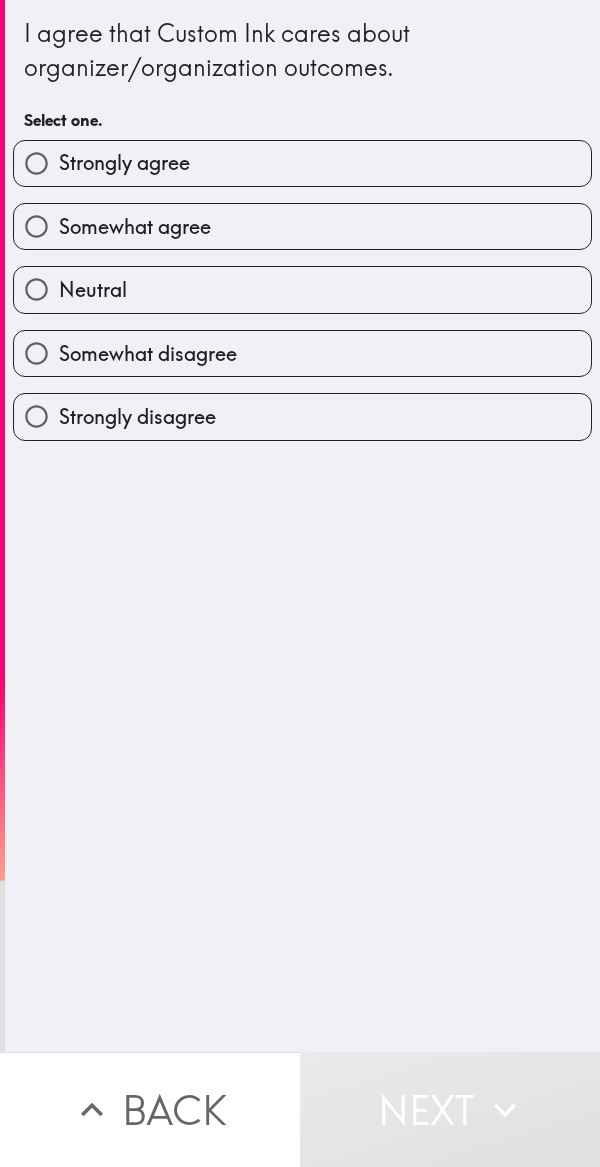 click on "Strongly agree" at bounding box center [302, 163] 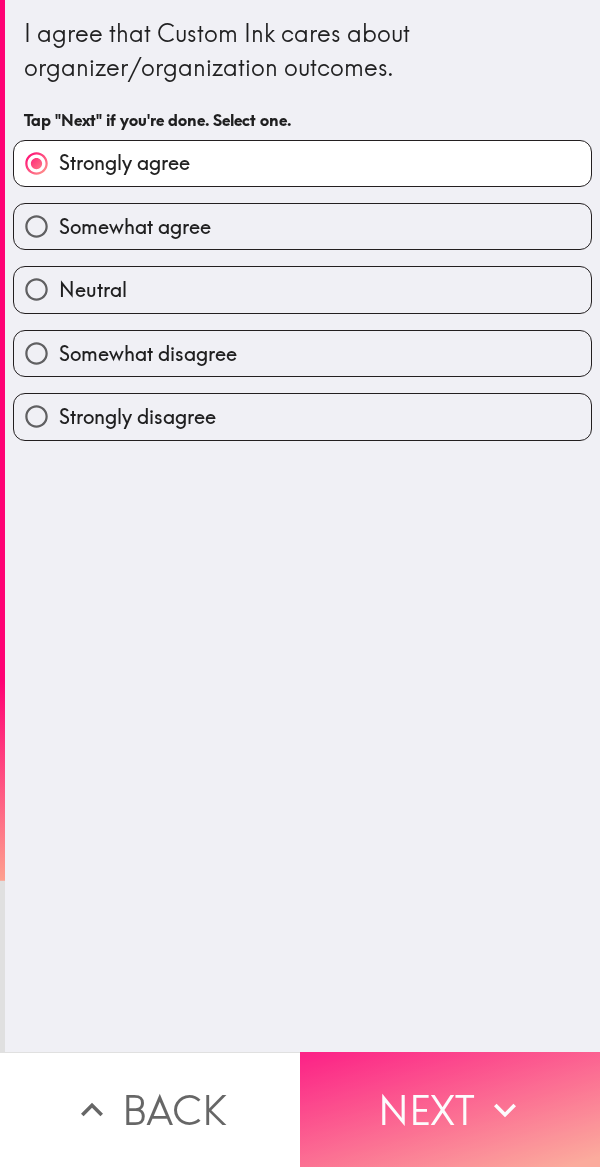 click on "Next" at bounding box center [450, 1109] 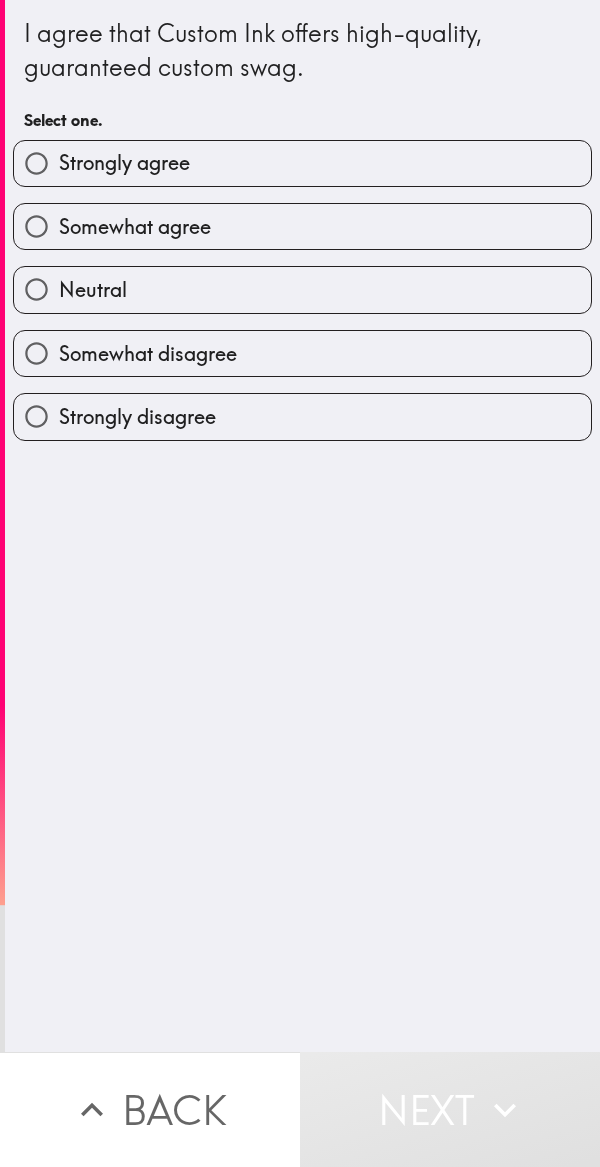 click on "Somewhat agree" at bounding box center (302, 226) 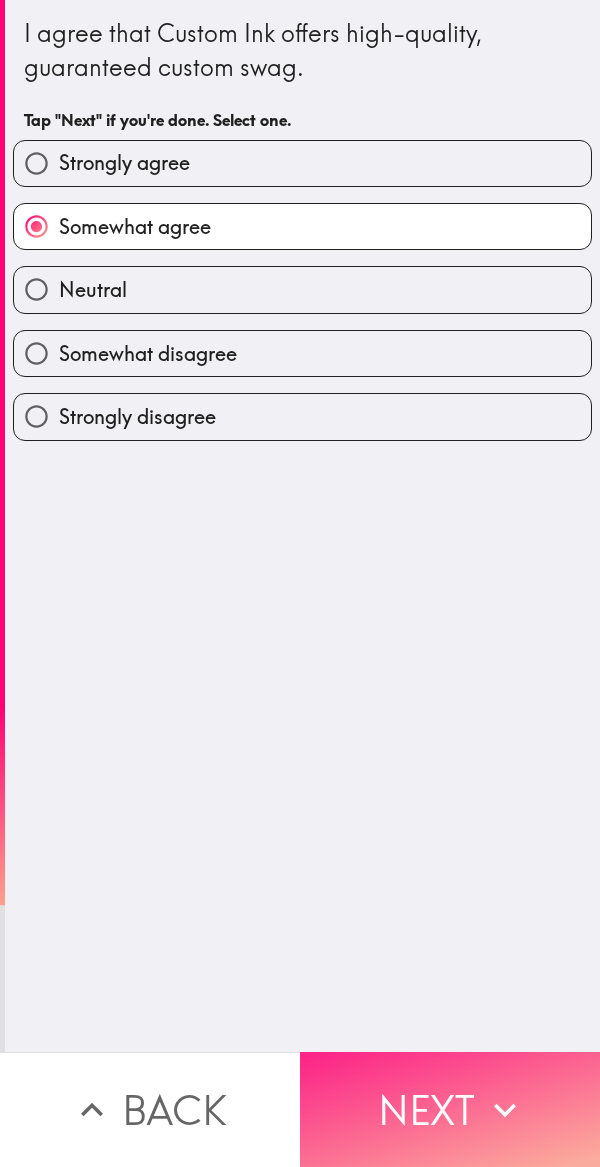 click on "Next" at bounding box center [450, 1109] 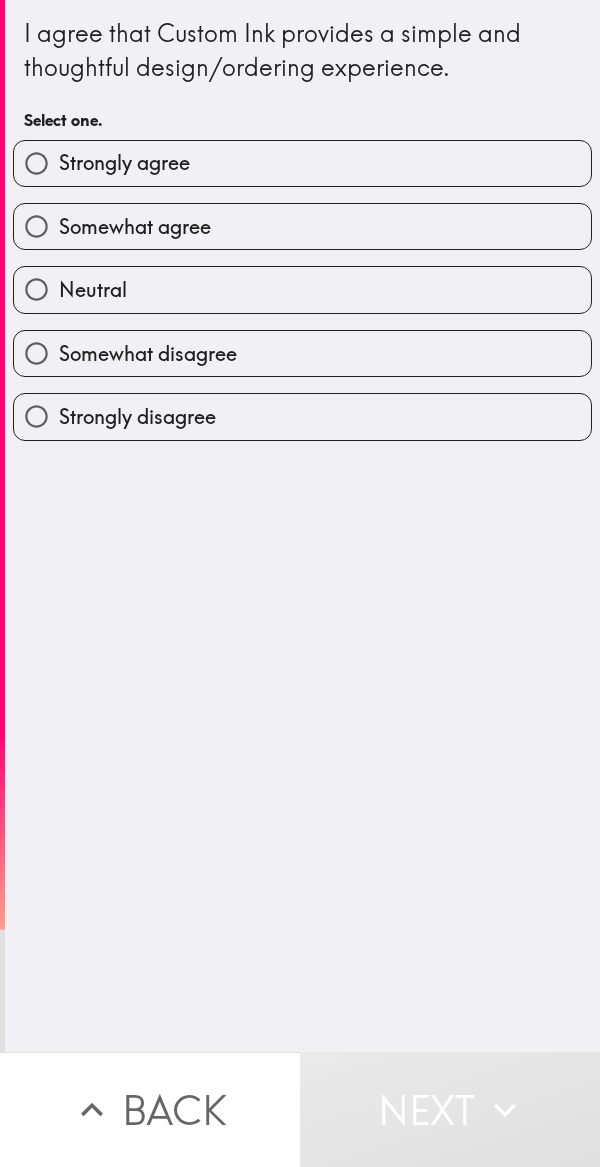 click on "Neutral" at bounding box center [302, 289] 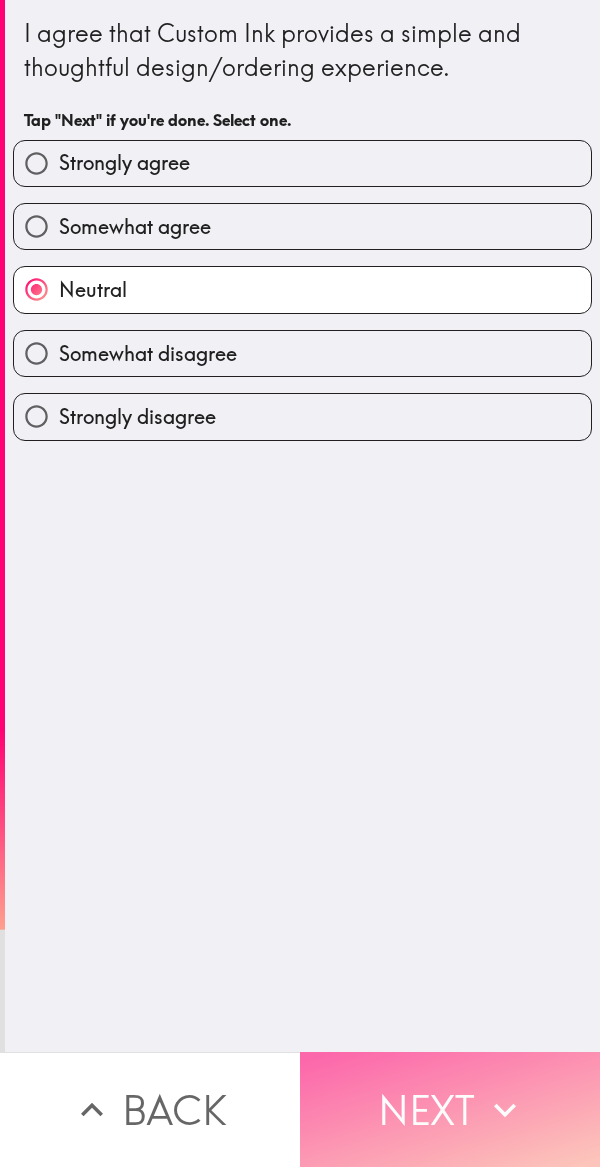 click on "Next" at bounding box center (450, 1109) 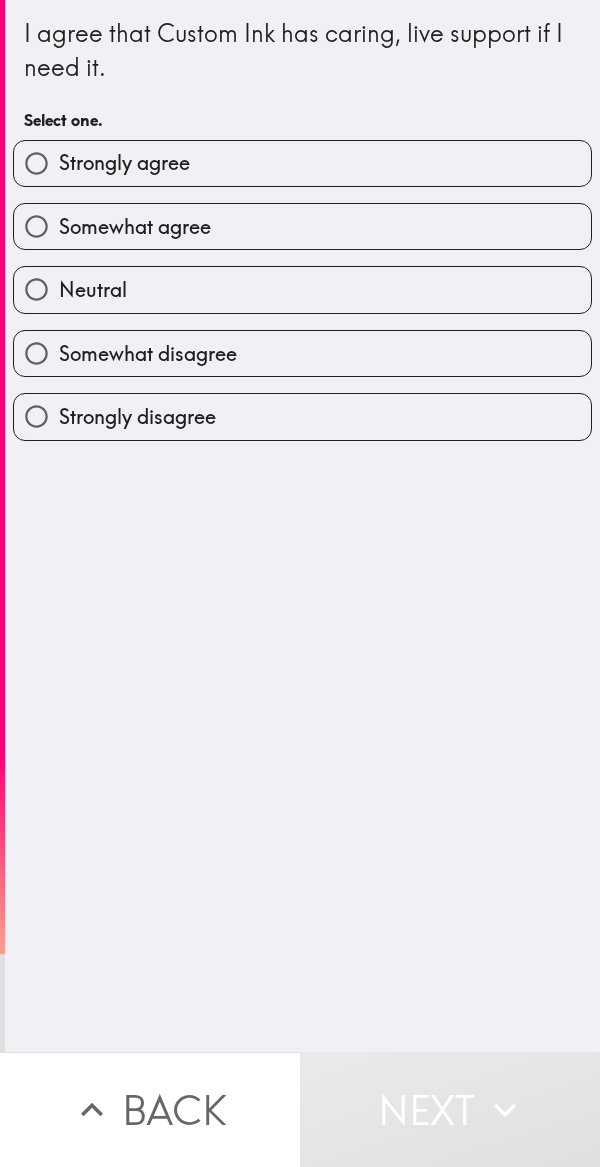 click on "Strongly agree" at bounding box center [302, 163] 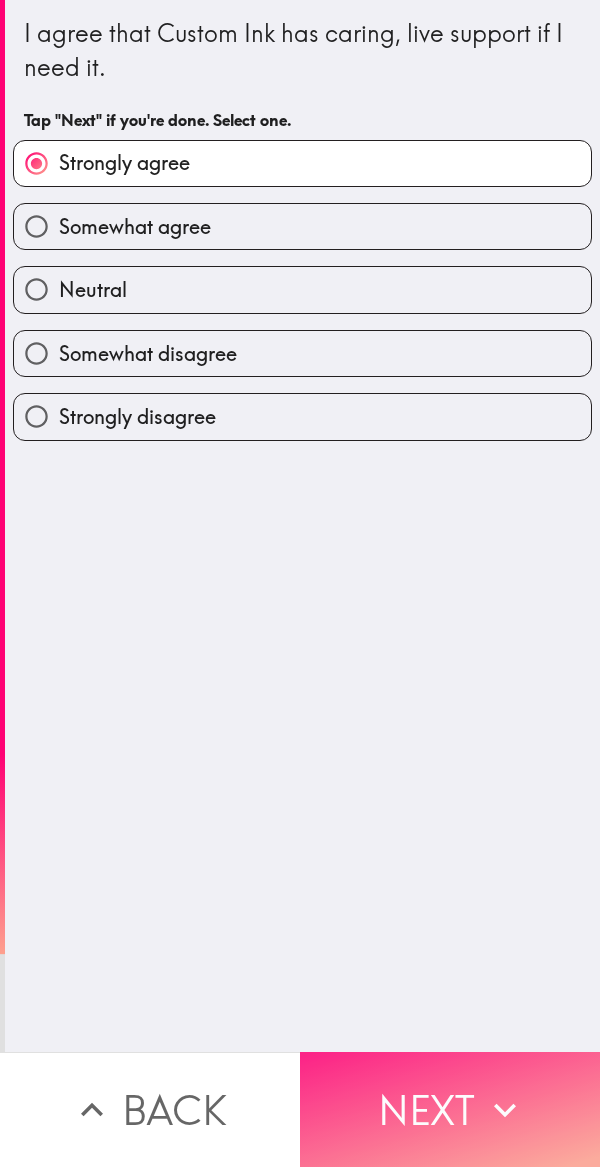 click on "Next" at bounding box center [450, 1109] 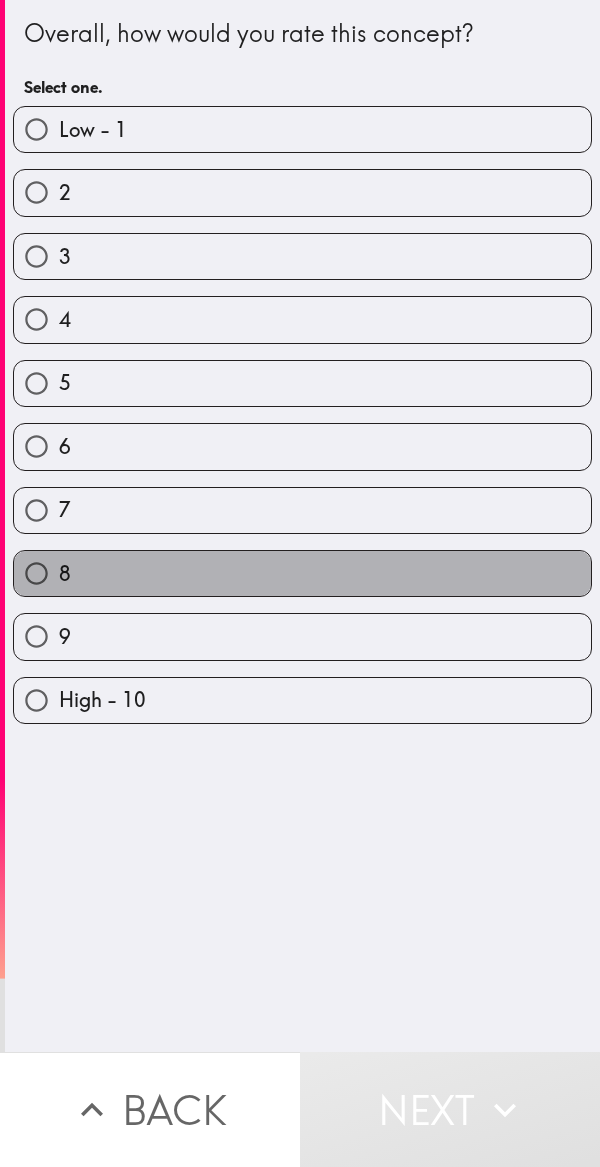 click on "8" at bounding box center [302, 573] 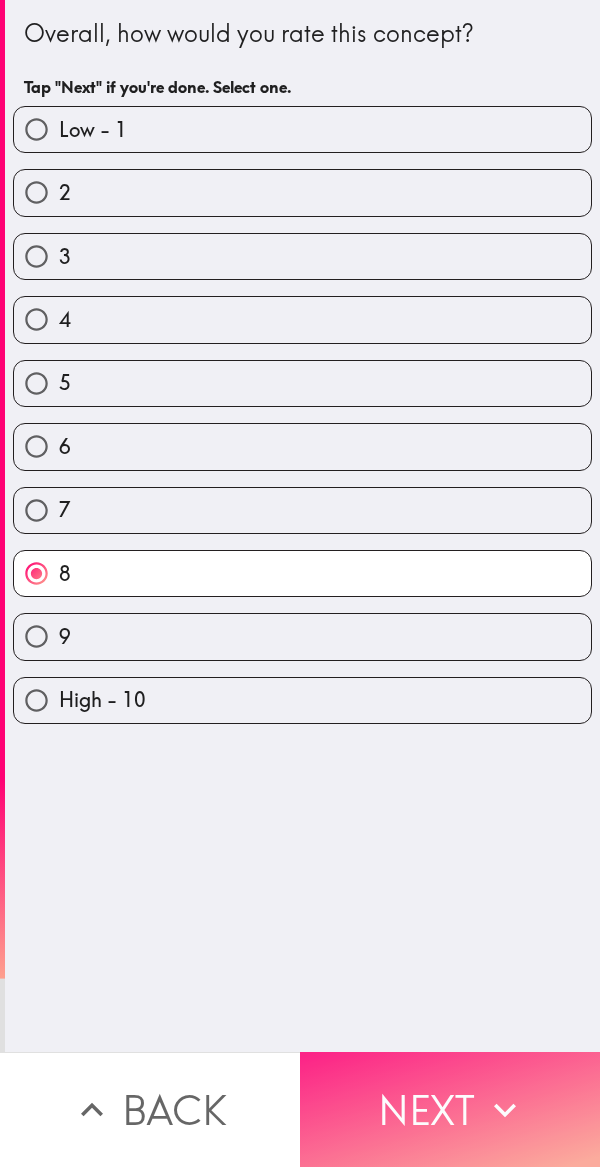 click on "Next" at bounding box center [450, 1109] 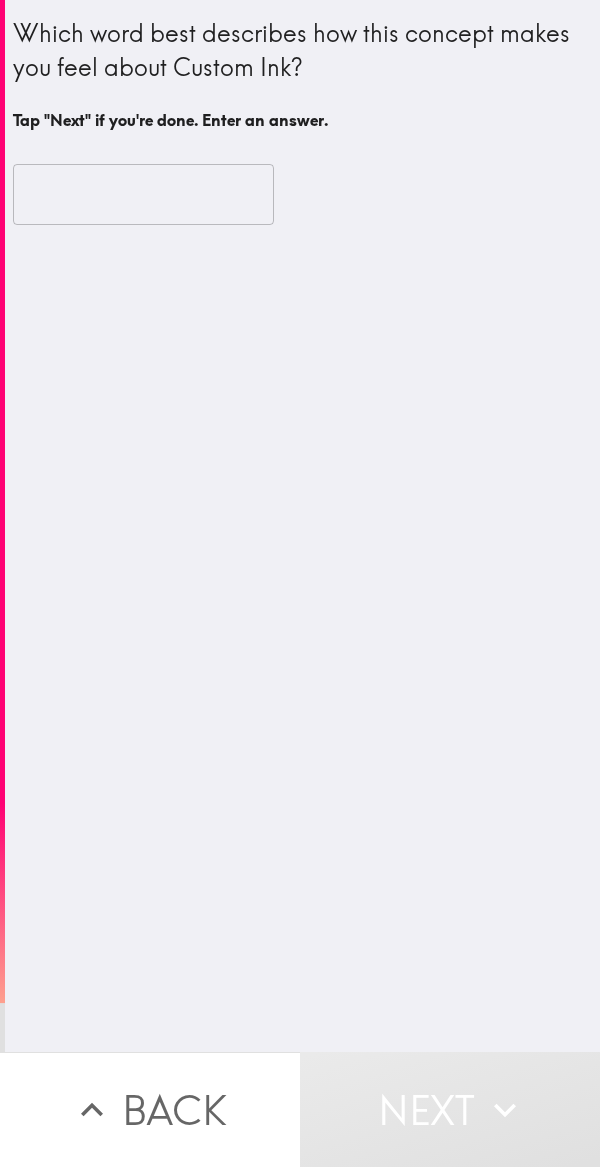 click at bounding box center (143, 195) 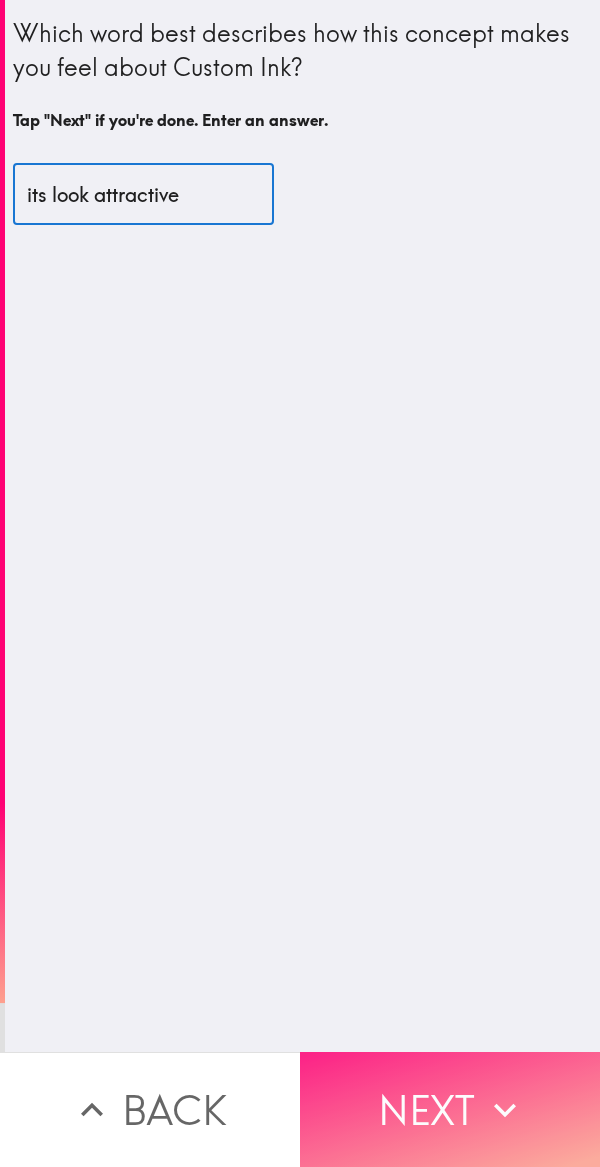 type on "its look attractive" 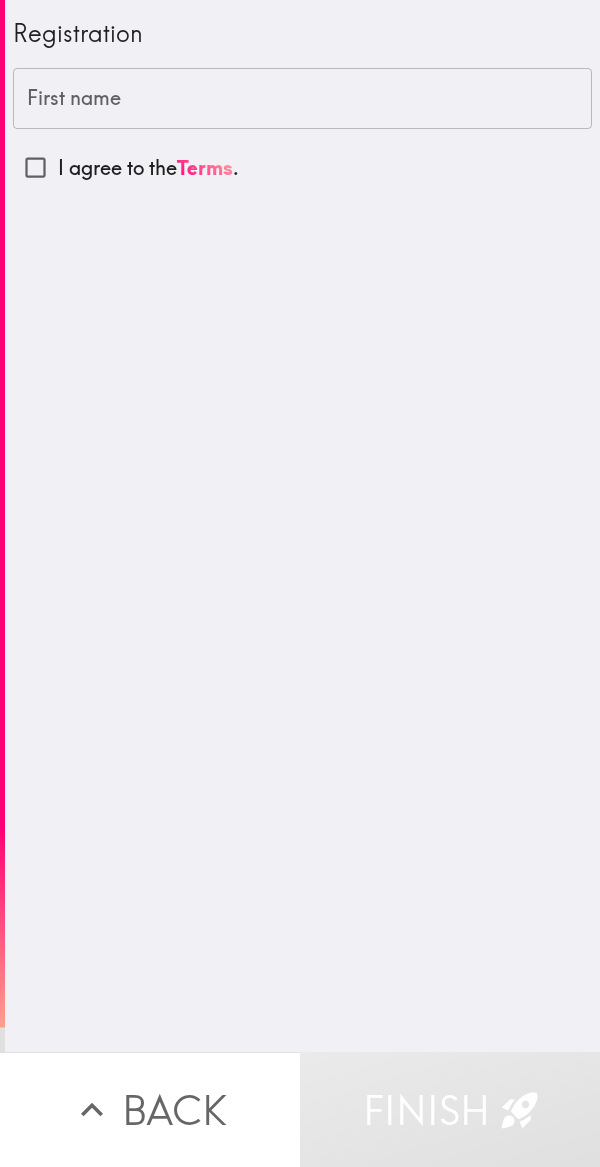 click on "First name" at bounding box center [302, 99] 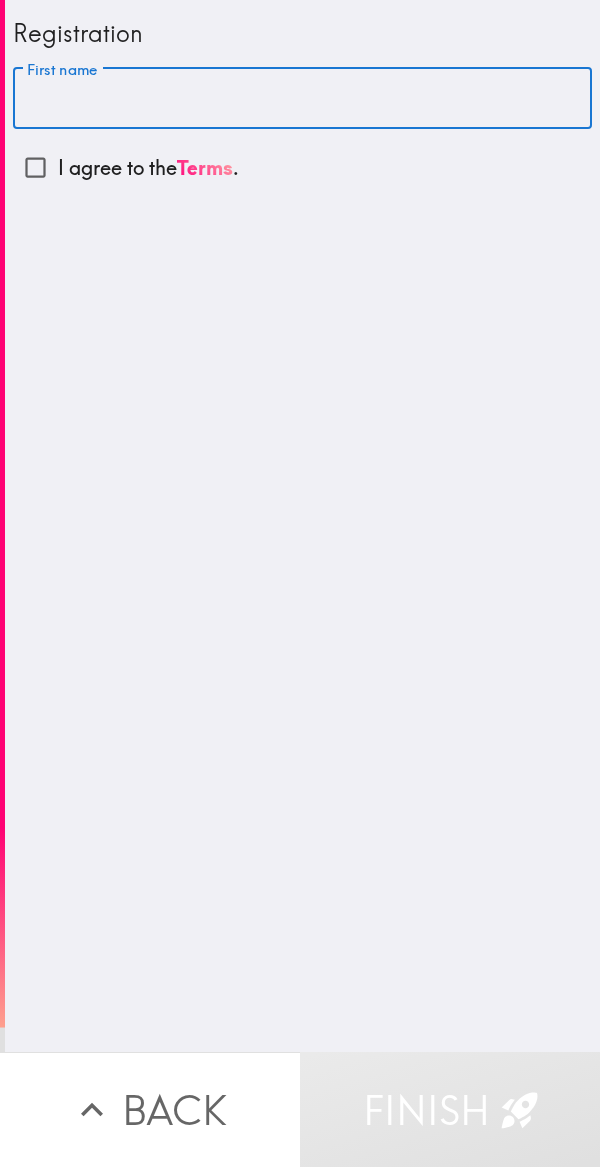 type on "m" 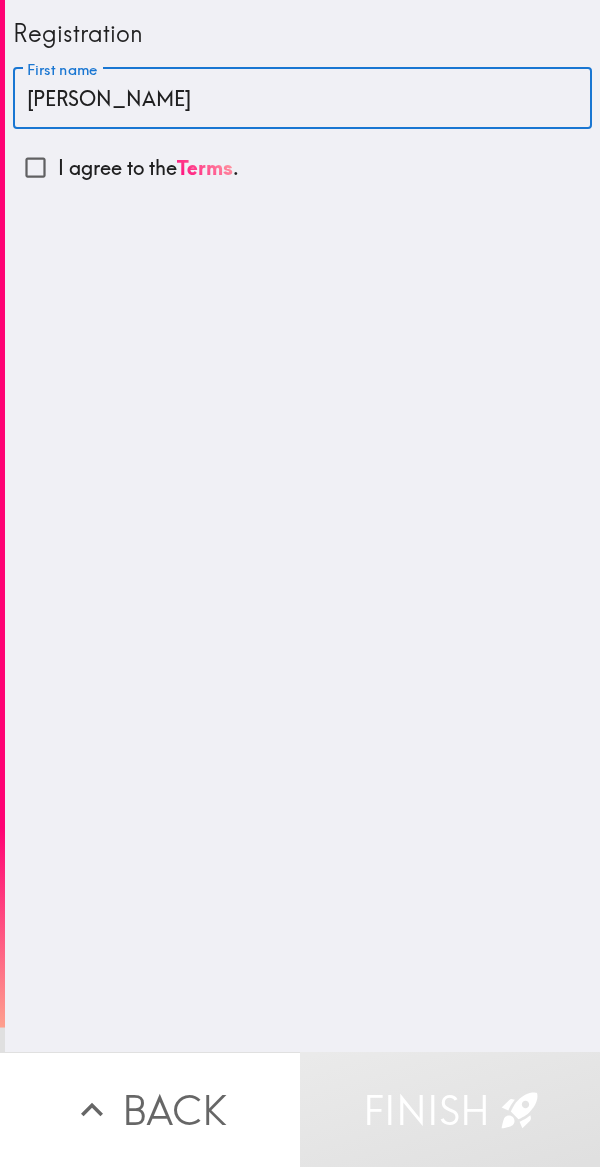type on "[PERSON_NAME]" 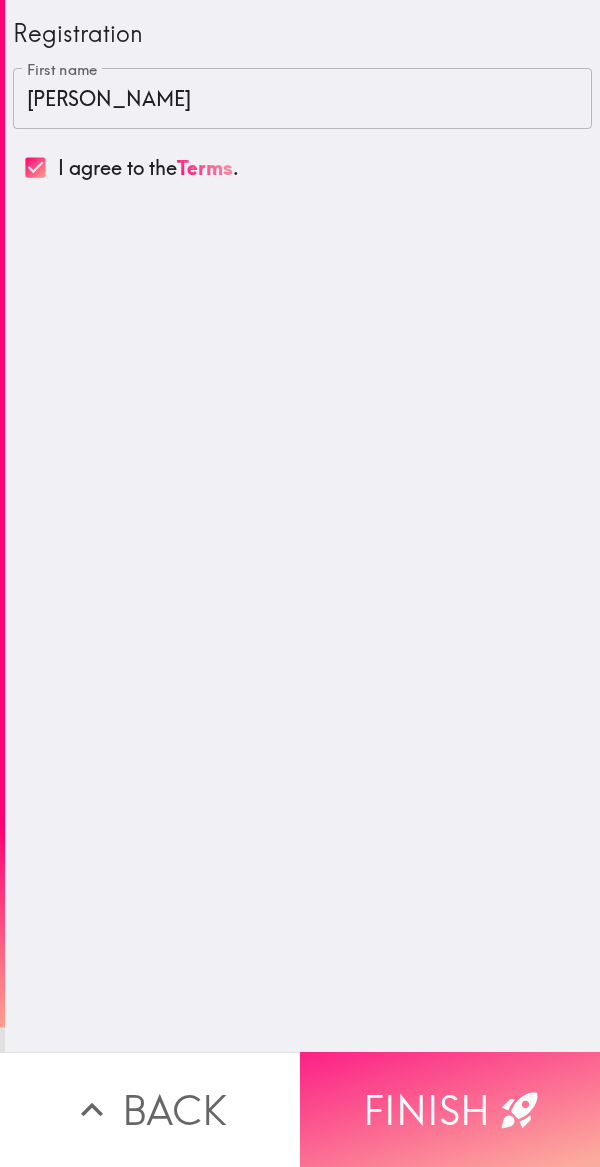 click on "Finish" at bounding box center [450, 1109] 